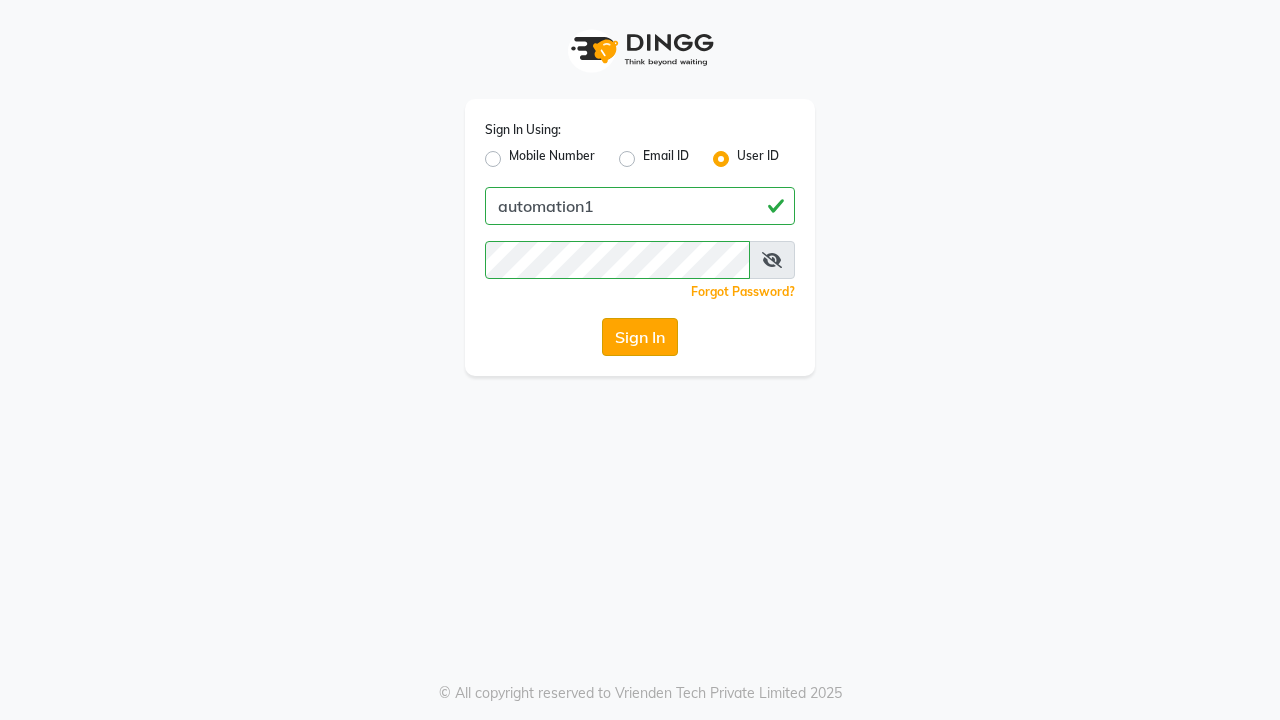 click on "Sign In" 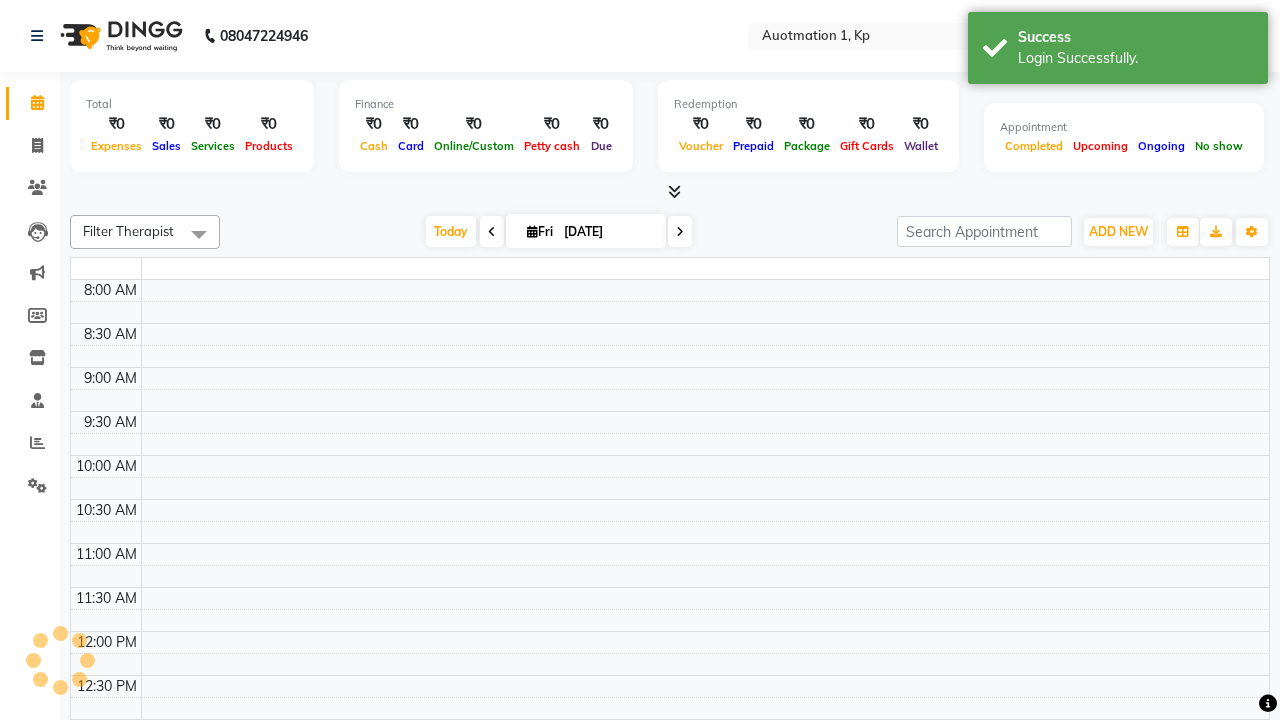 select on "en" 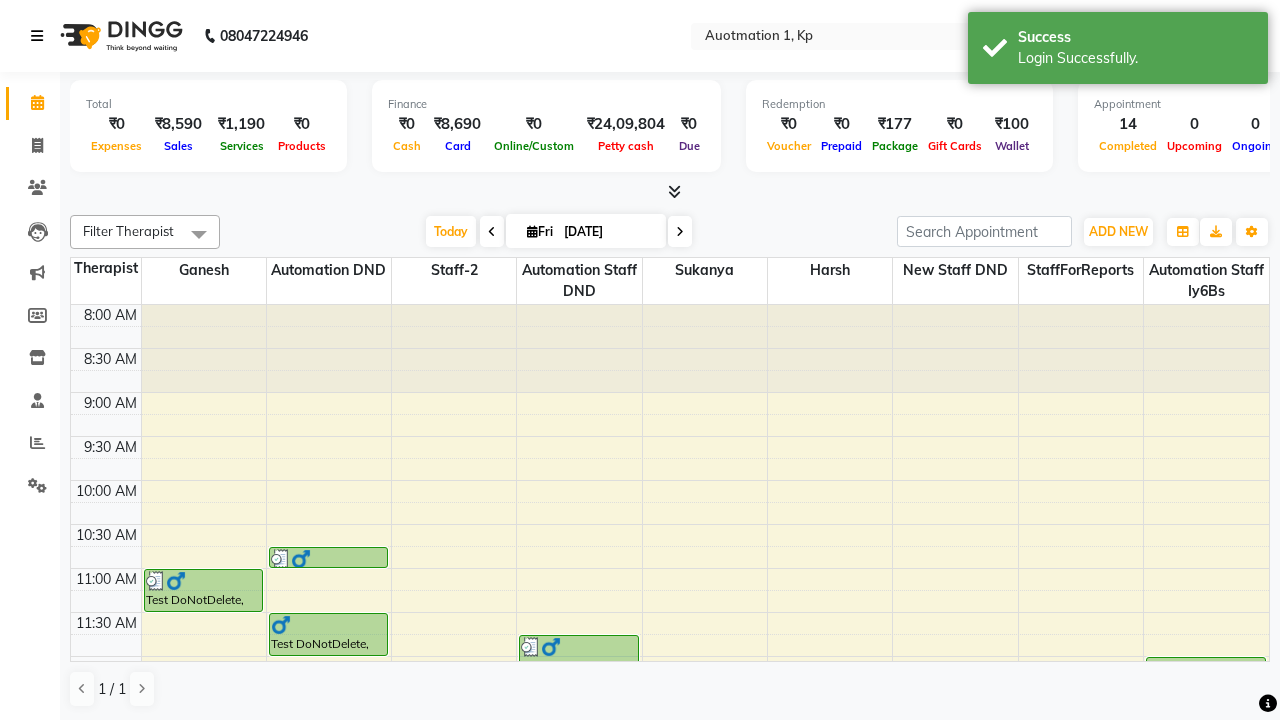 click at bounding box center [37, 36] 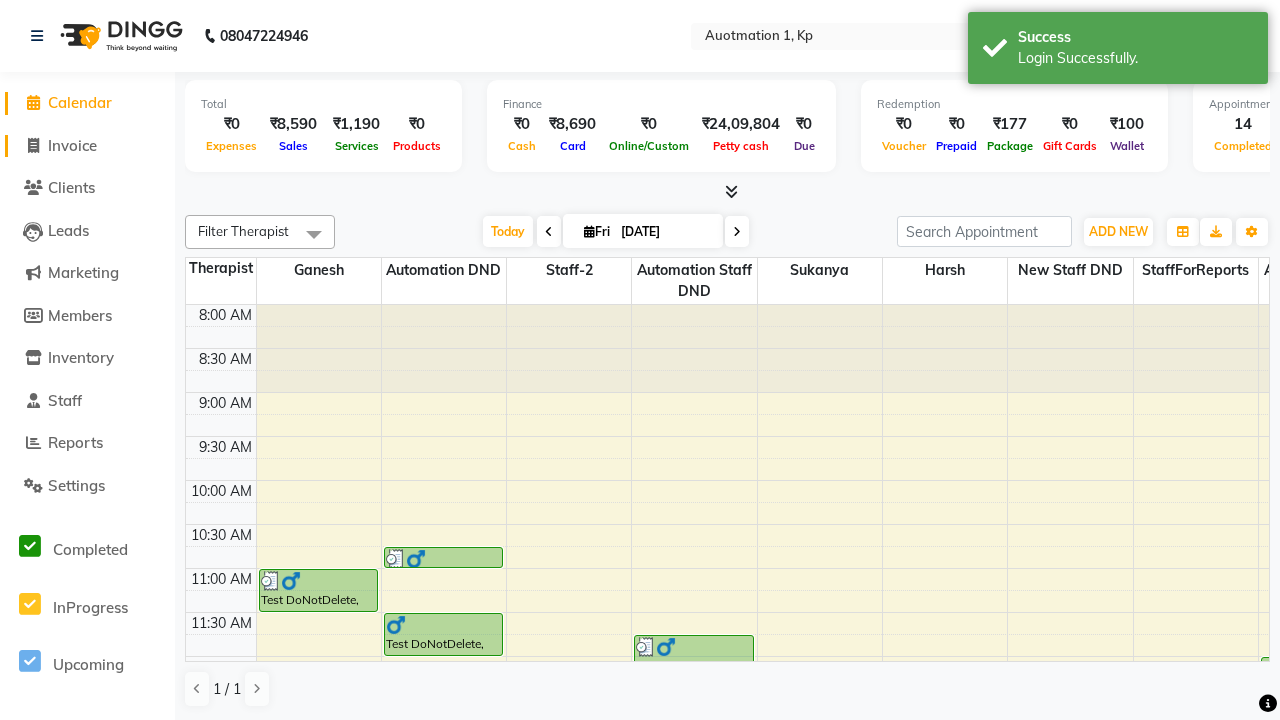 click on "Invoice" 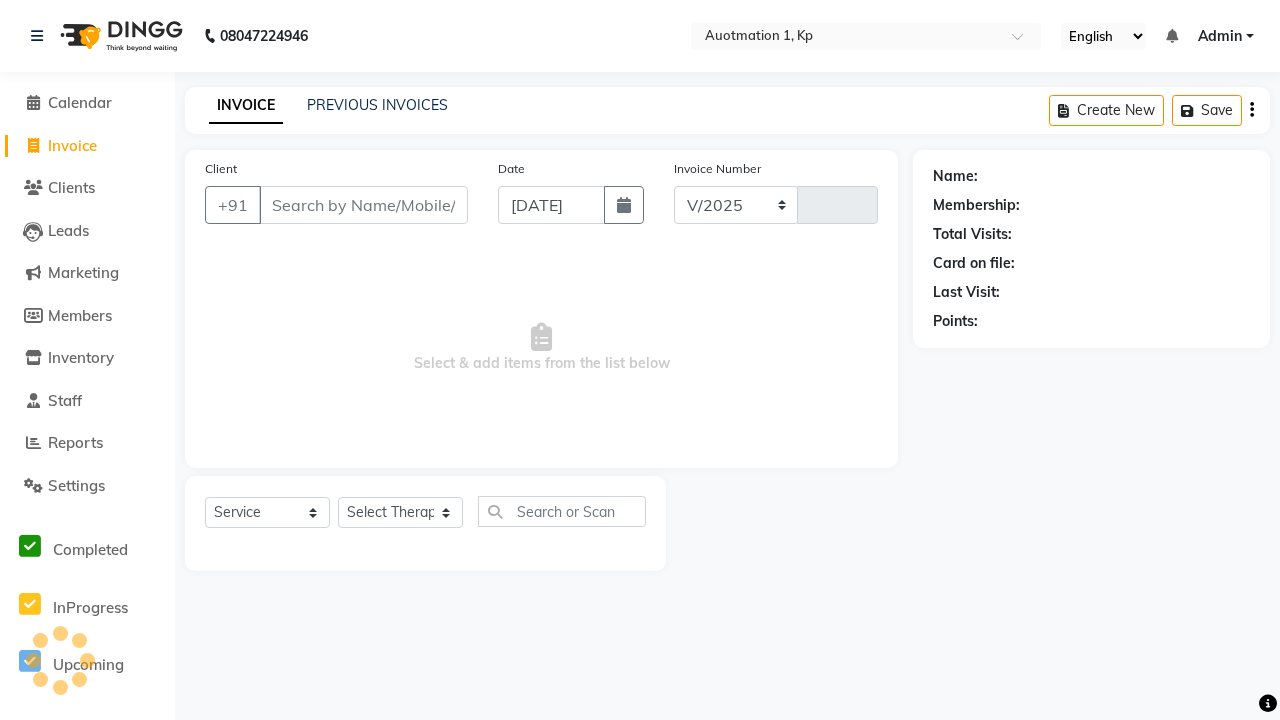 select on "150" 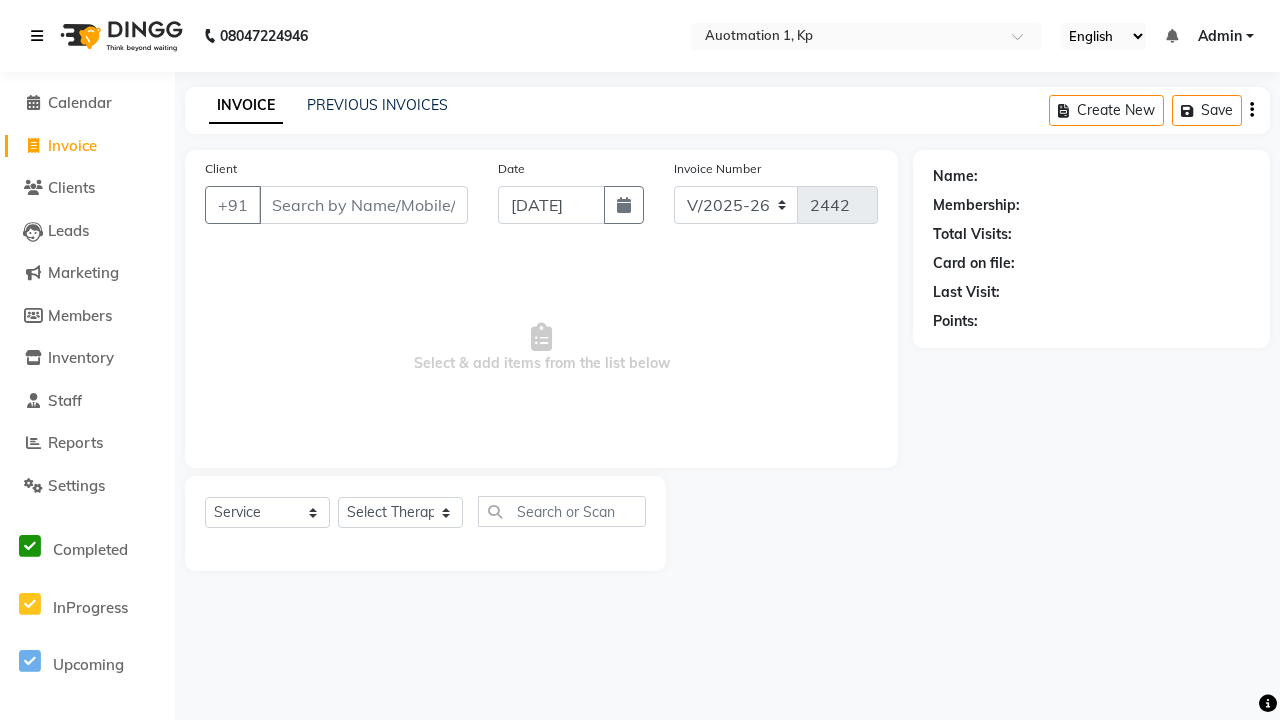 click at bounding box center [37, 36] 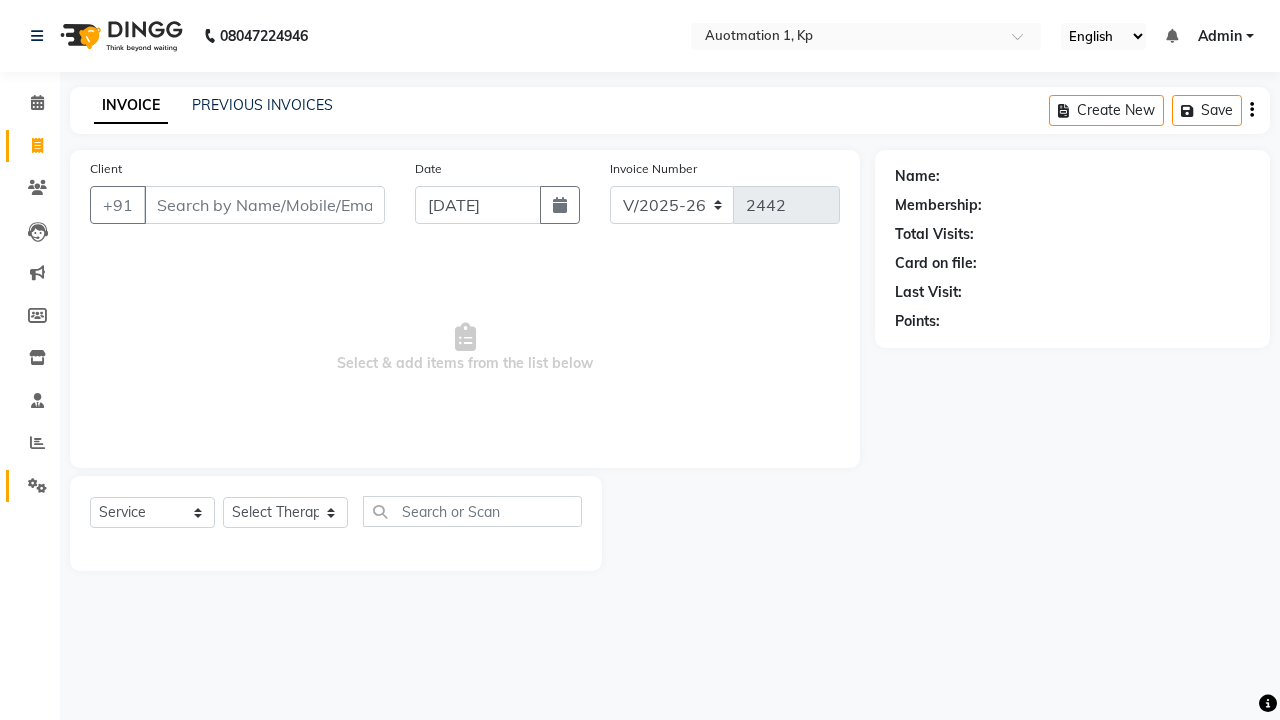 click 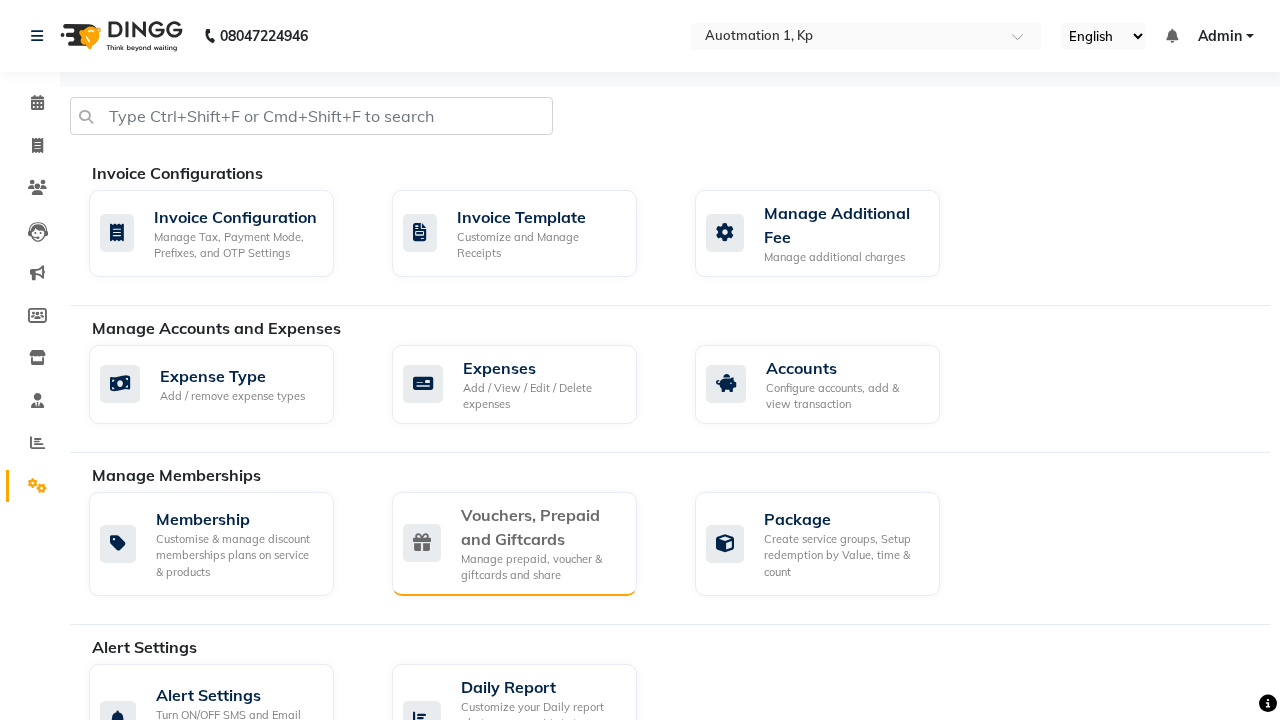 click on "Vouchers, Prepaid and Giftcards" 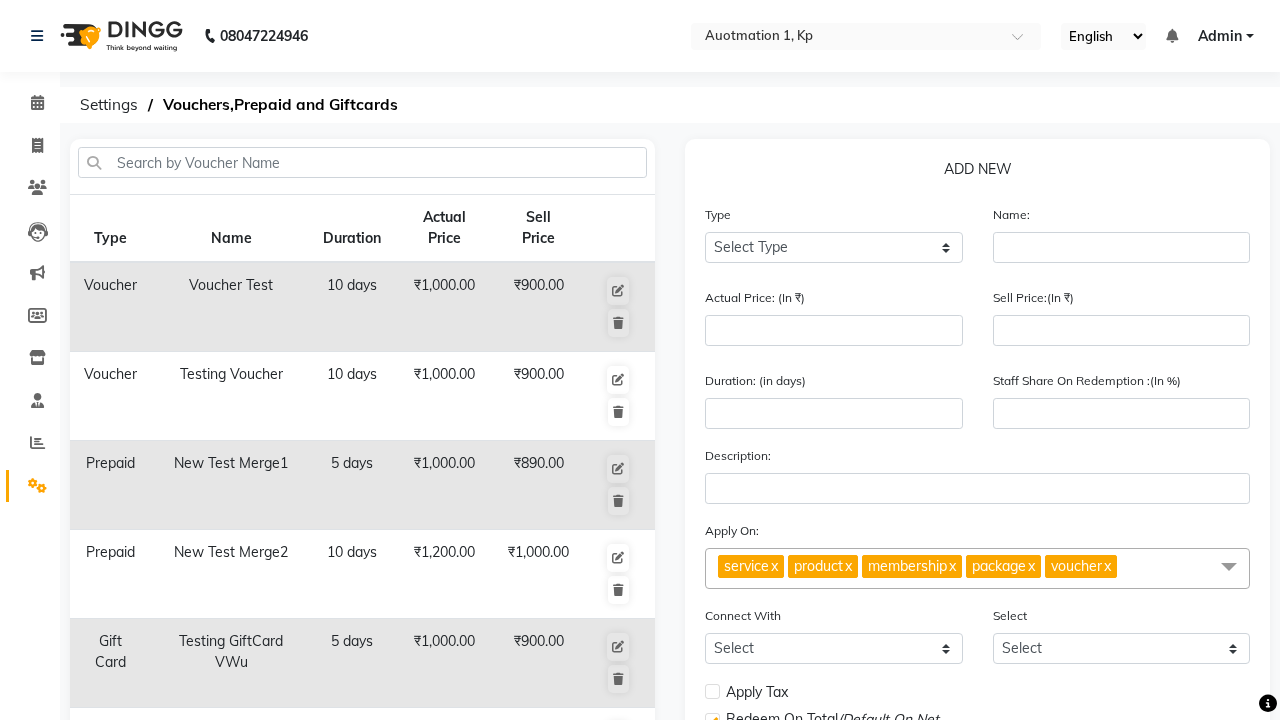 select on "V" 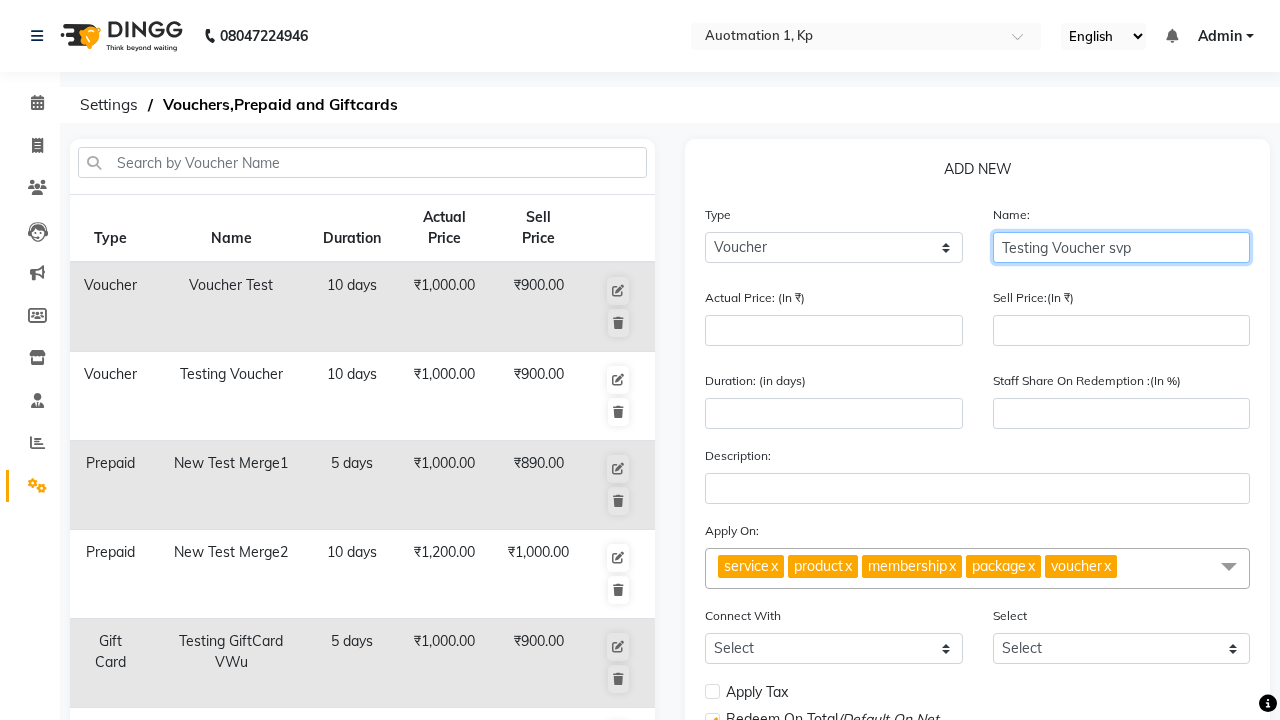 type on "Testing Voucher svp" 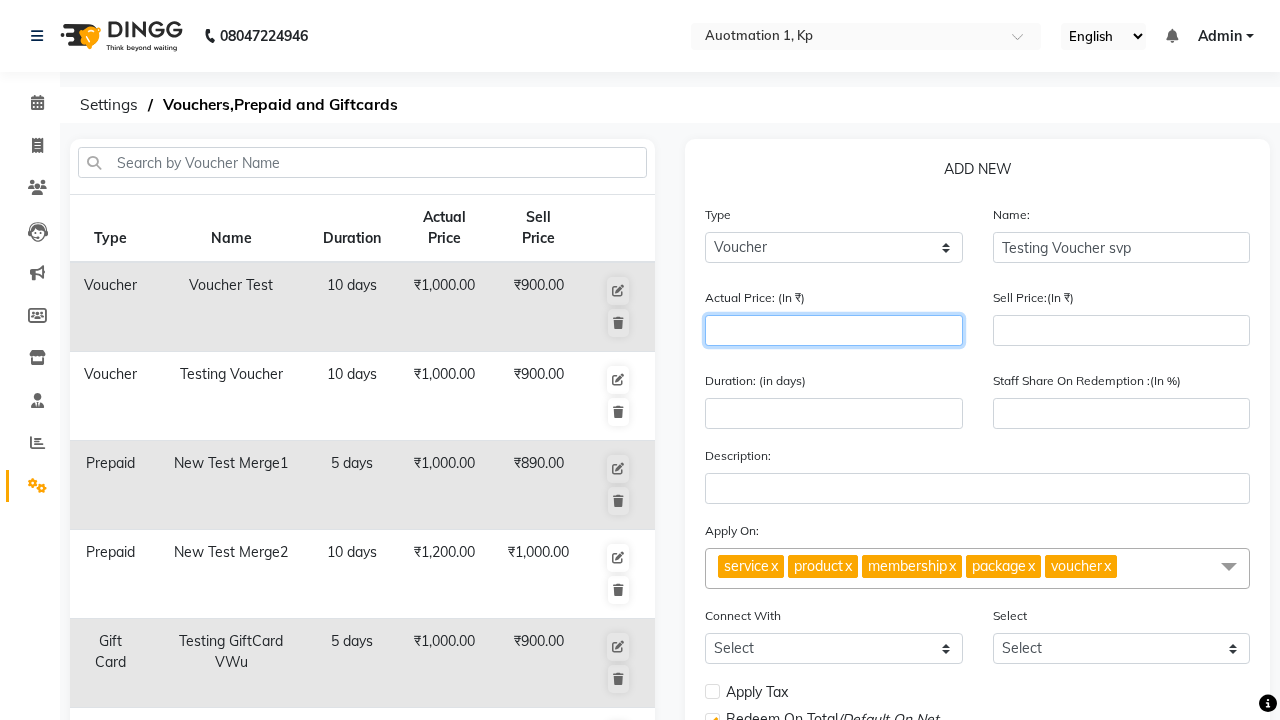 type on "1500" 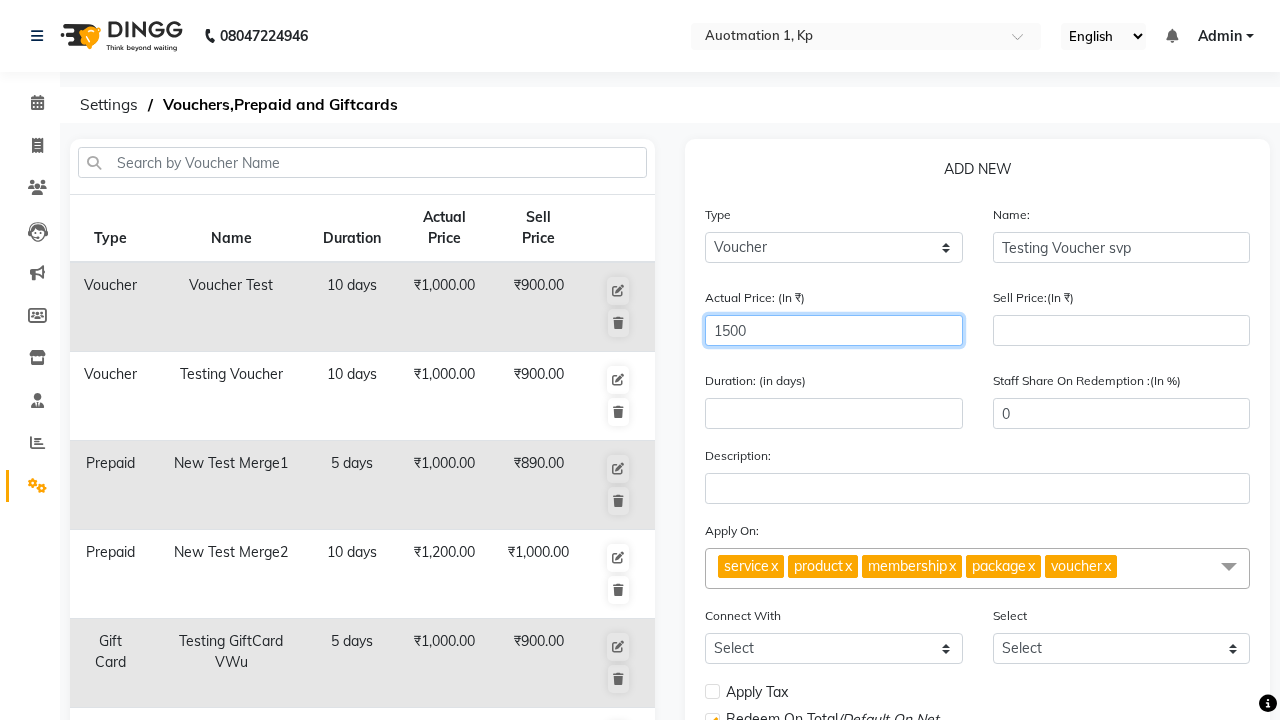 type on "1500" 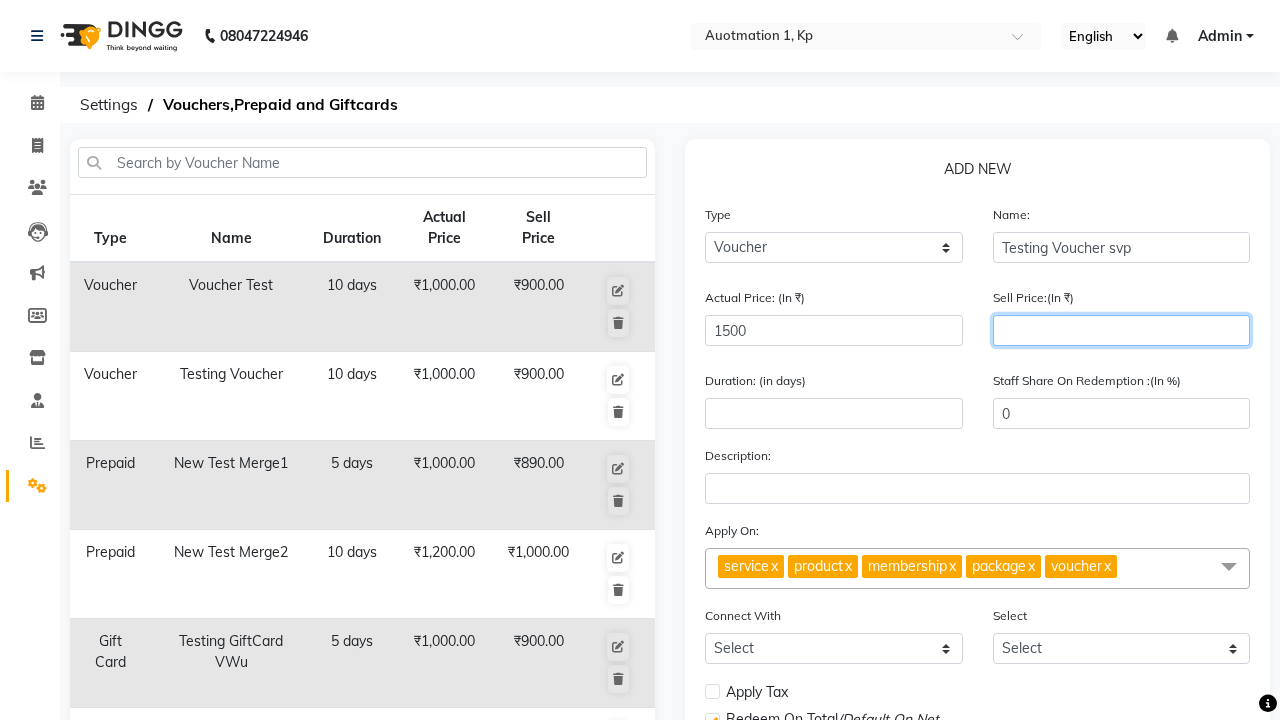 type on "1200" 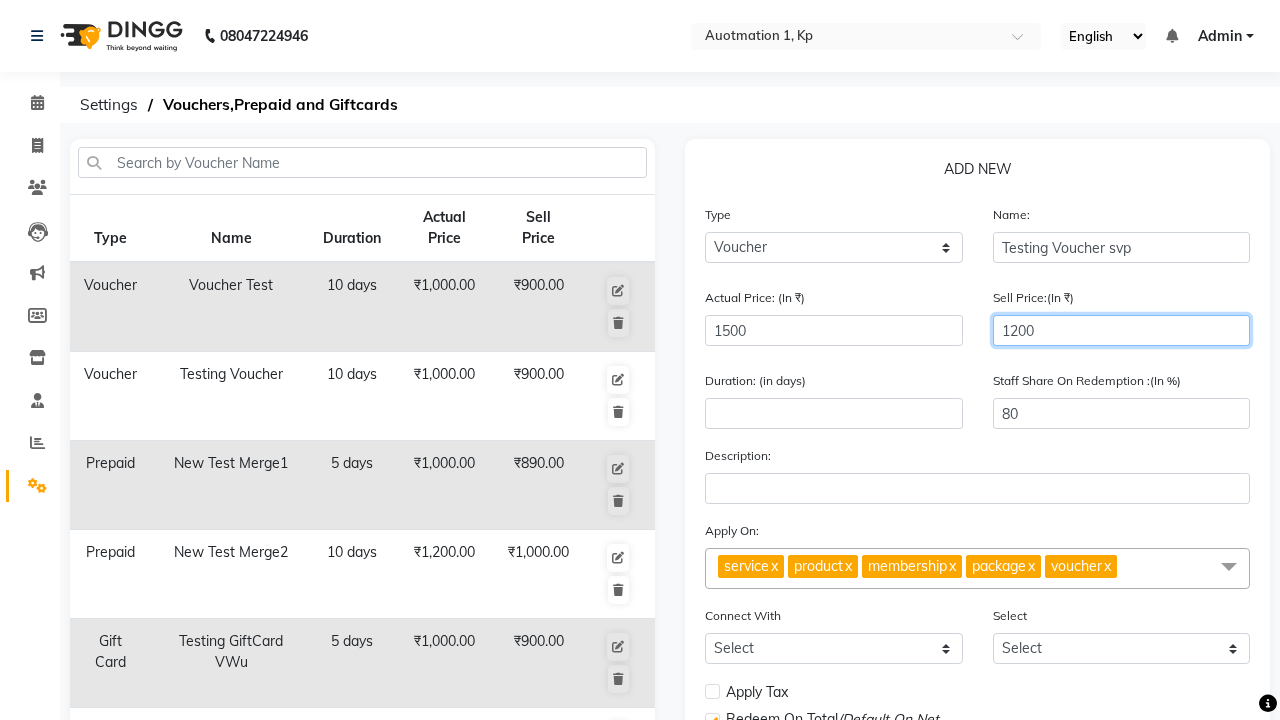 type on "1200" 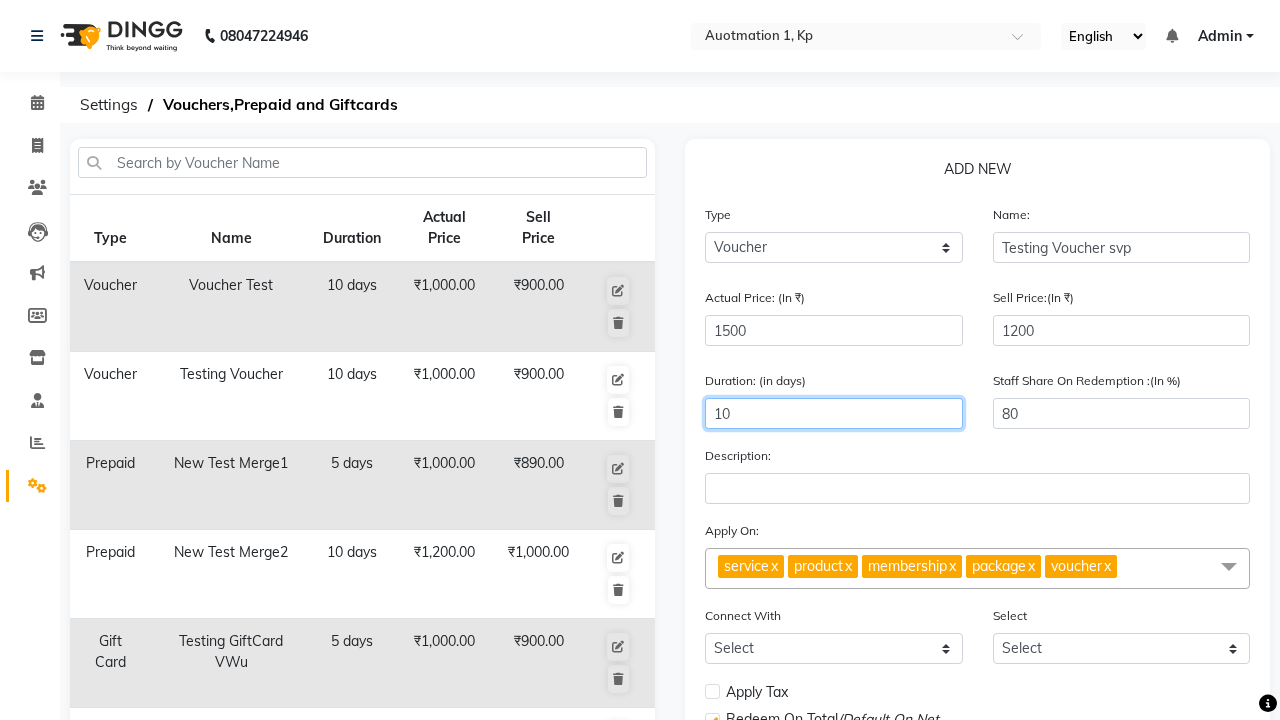 type on "10" 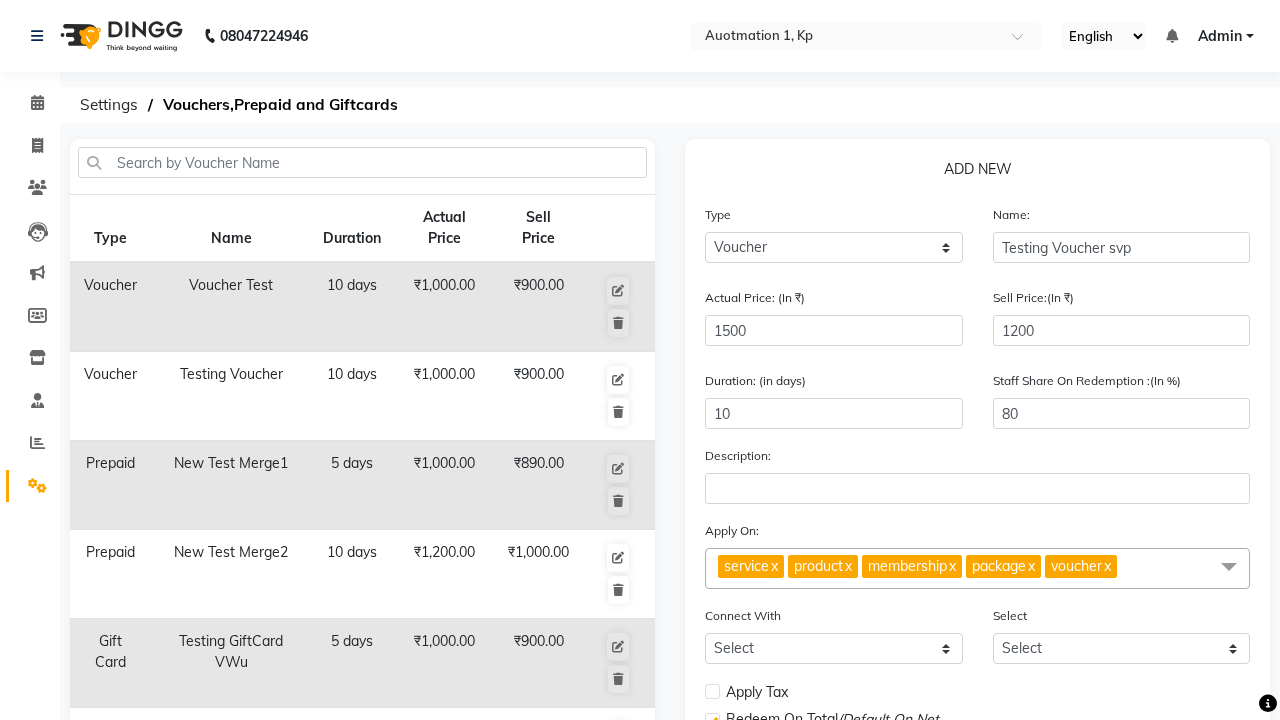 click on "Save" 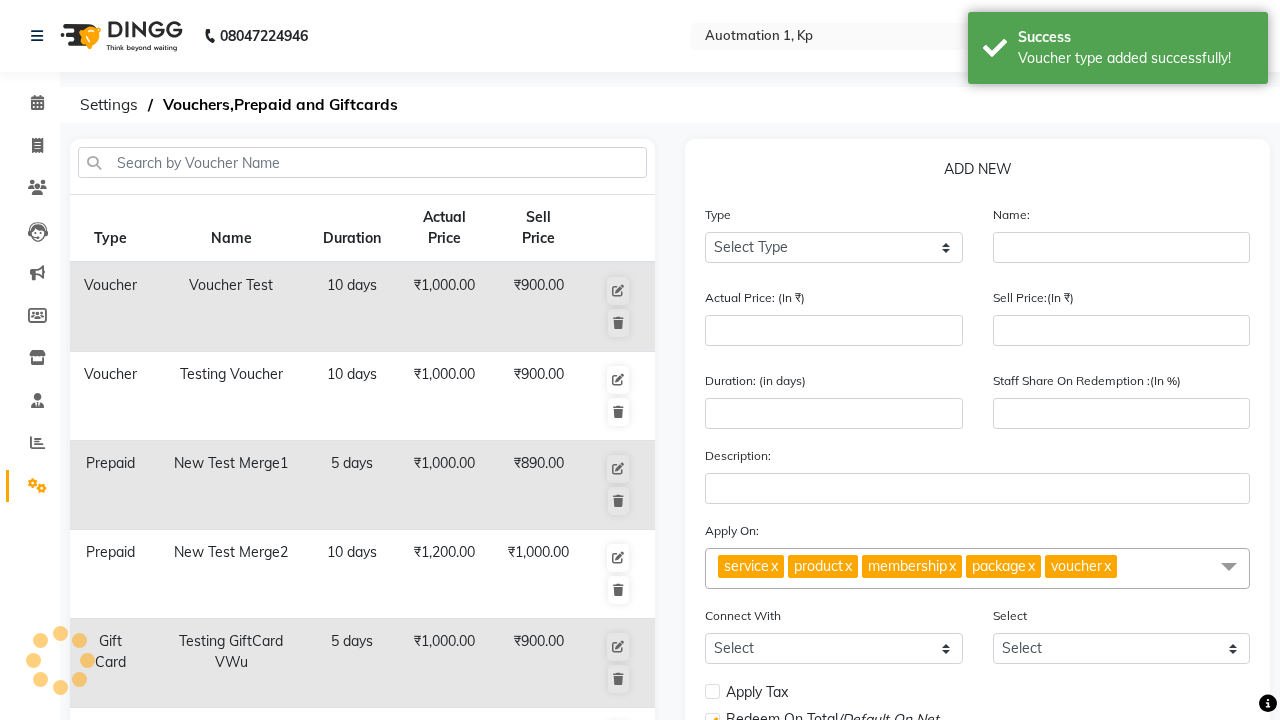 scroll, scrollTop: 497, scrollLeft: 0, axis: vertical 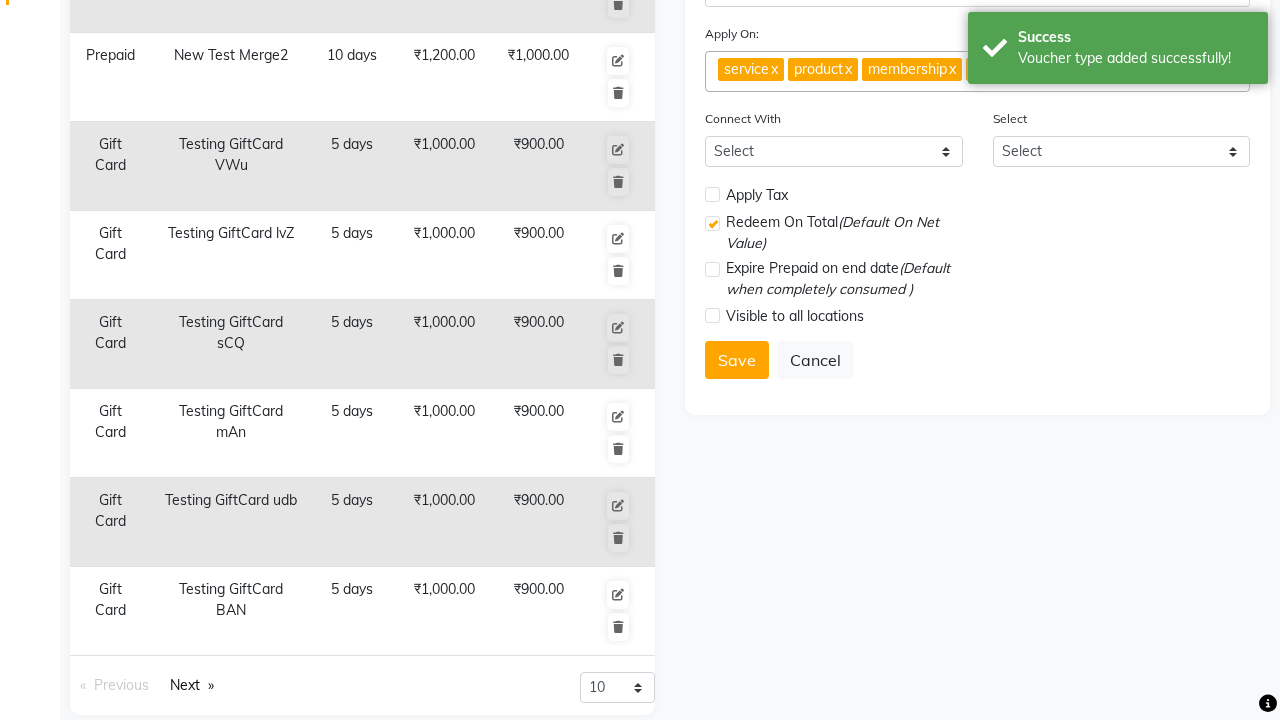 click on "Voucher type added successfully!" at bounding box center (1135, 58) 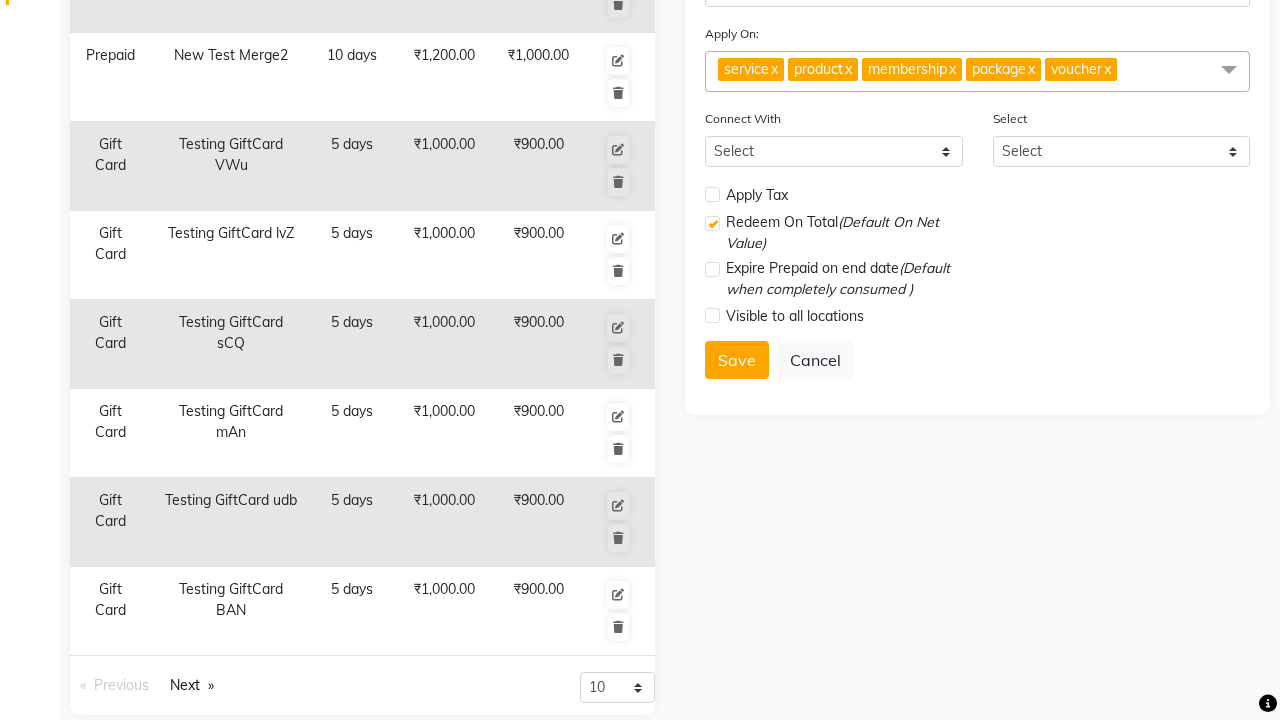click at bounding box center (37, -461) 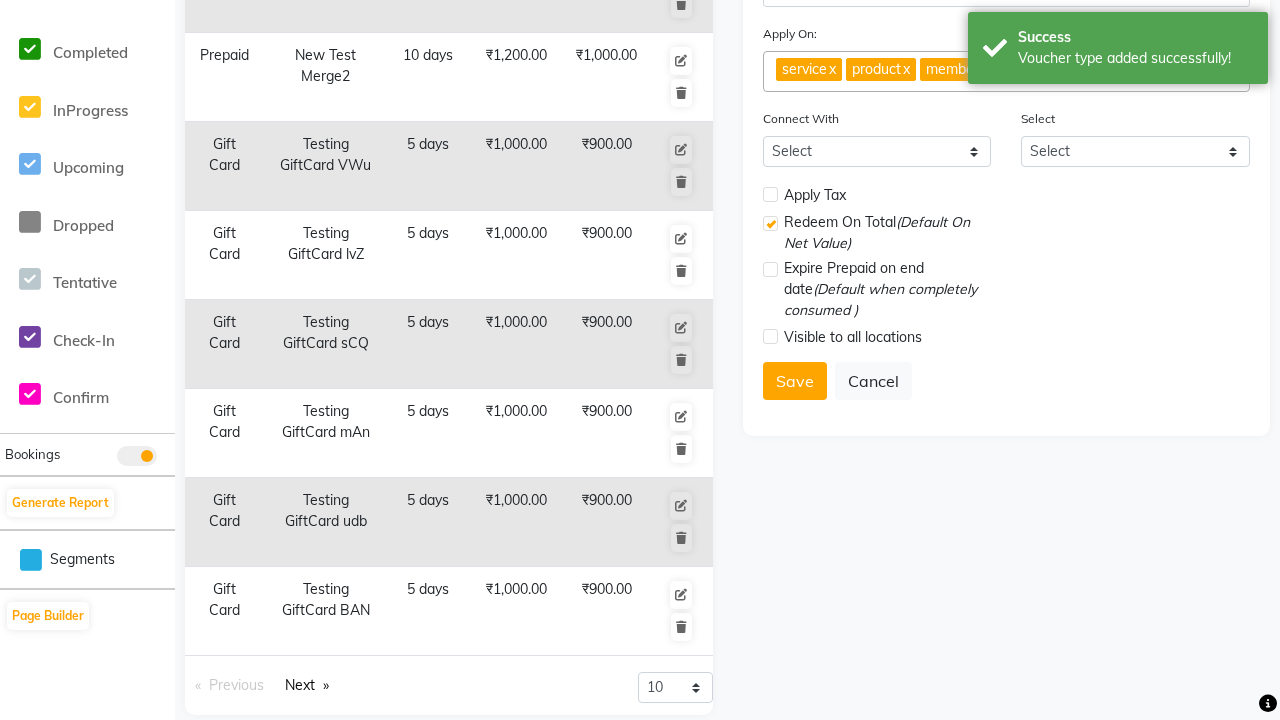 scroll, scrollTop: 0, scrollLeft: 0, axis: both 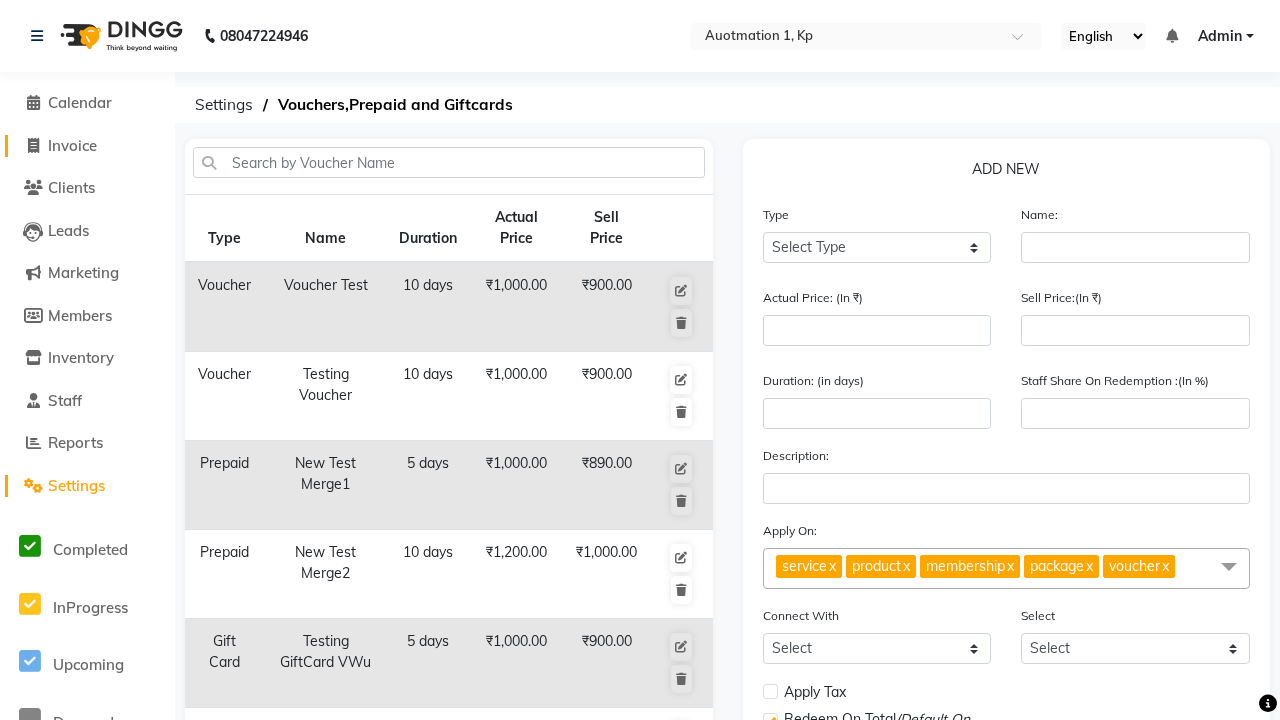 click on "Invoice" 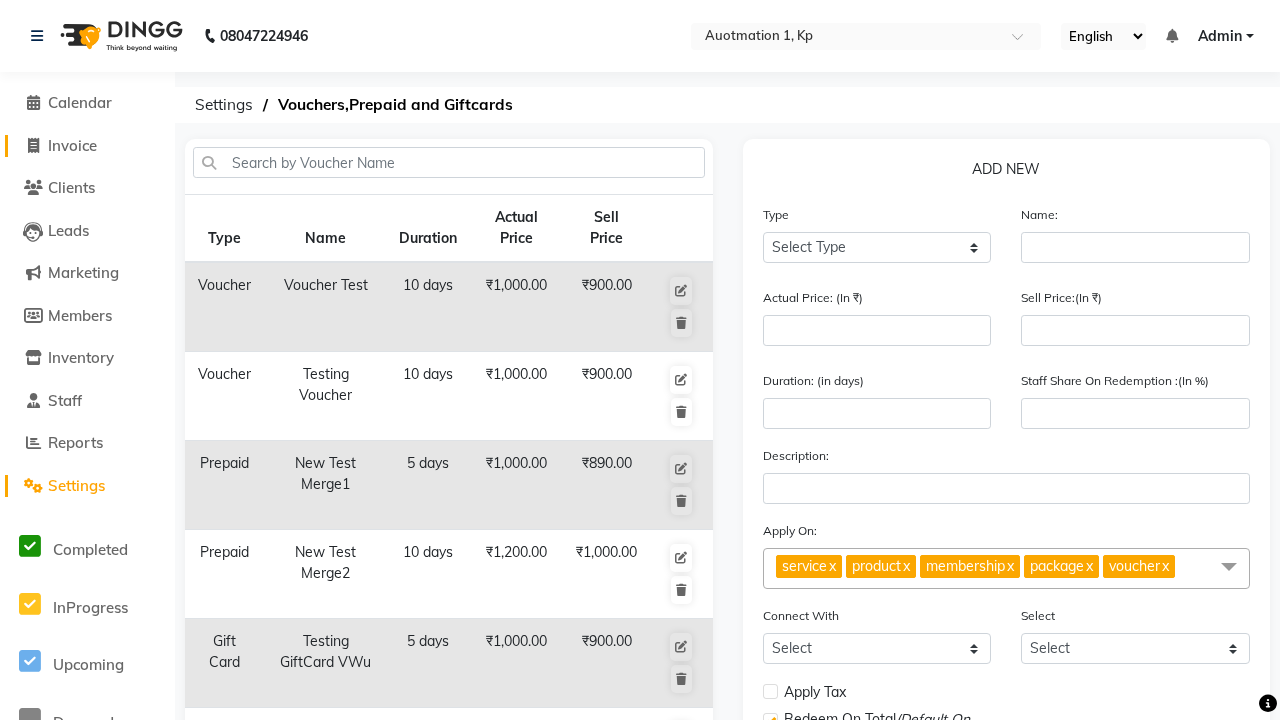 select on "service" 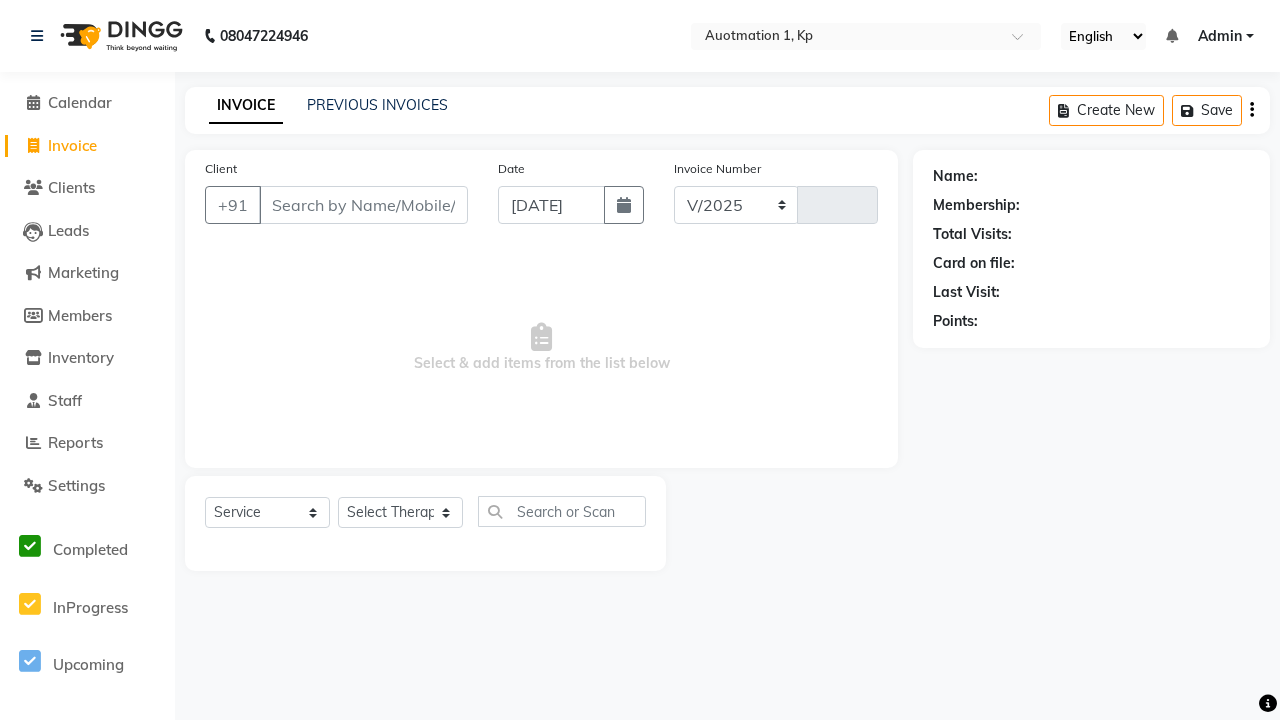 select on "150" 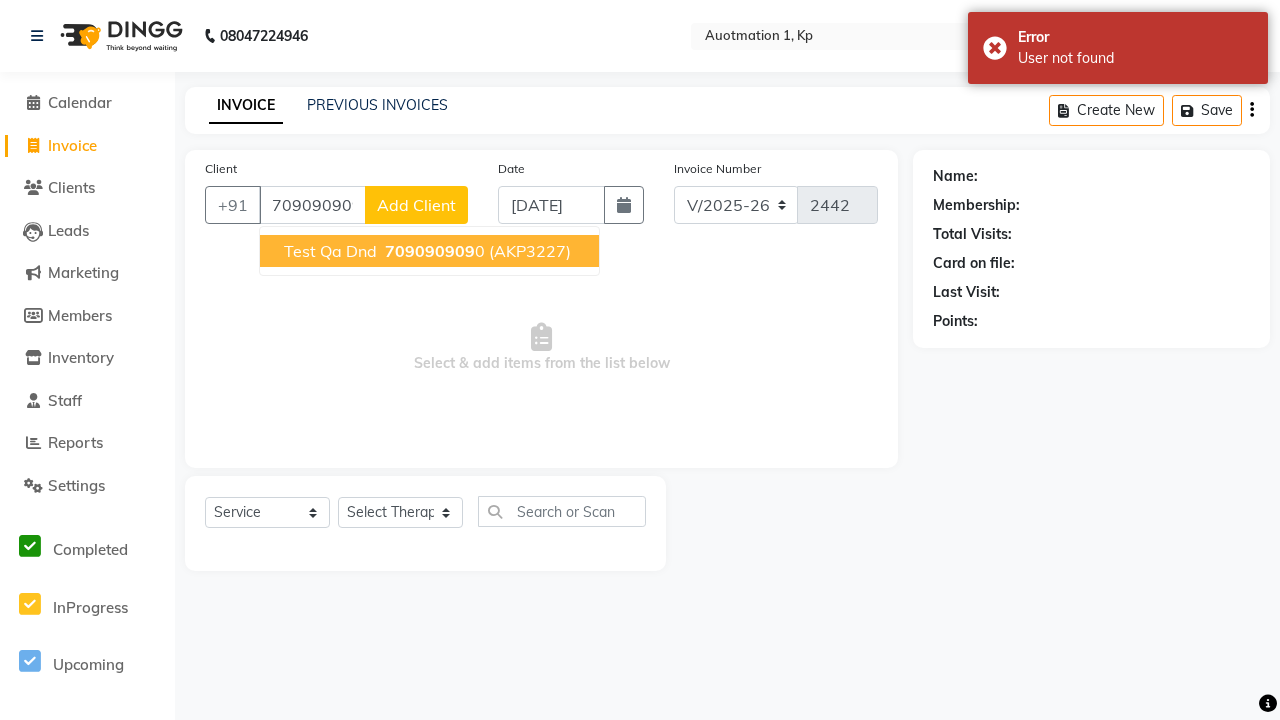click on "709090909" at bounding box center (430, 251) 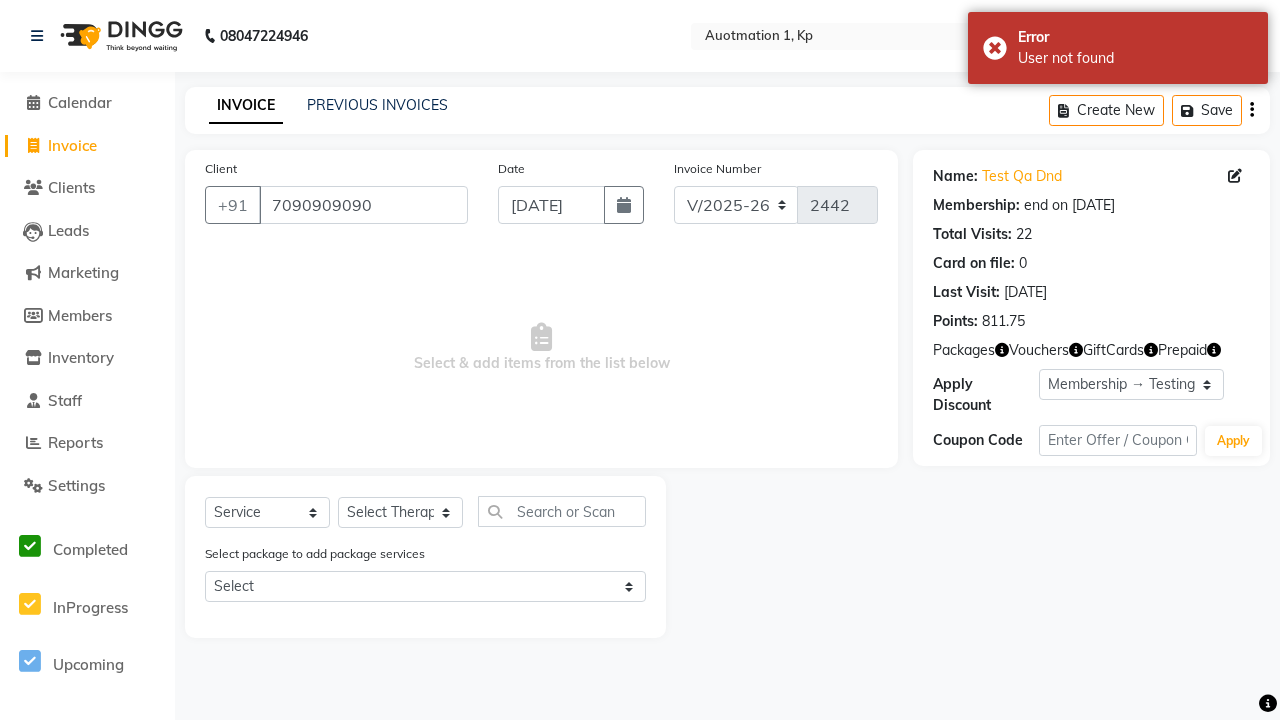 select on "0:" 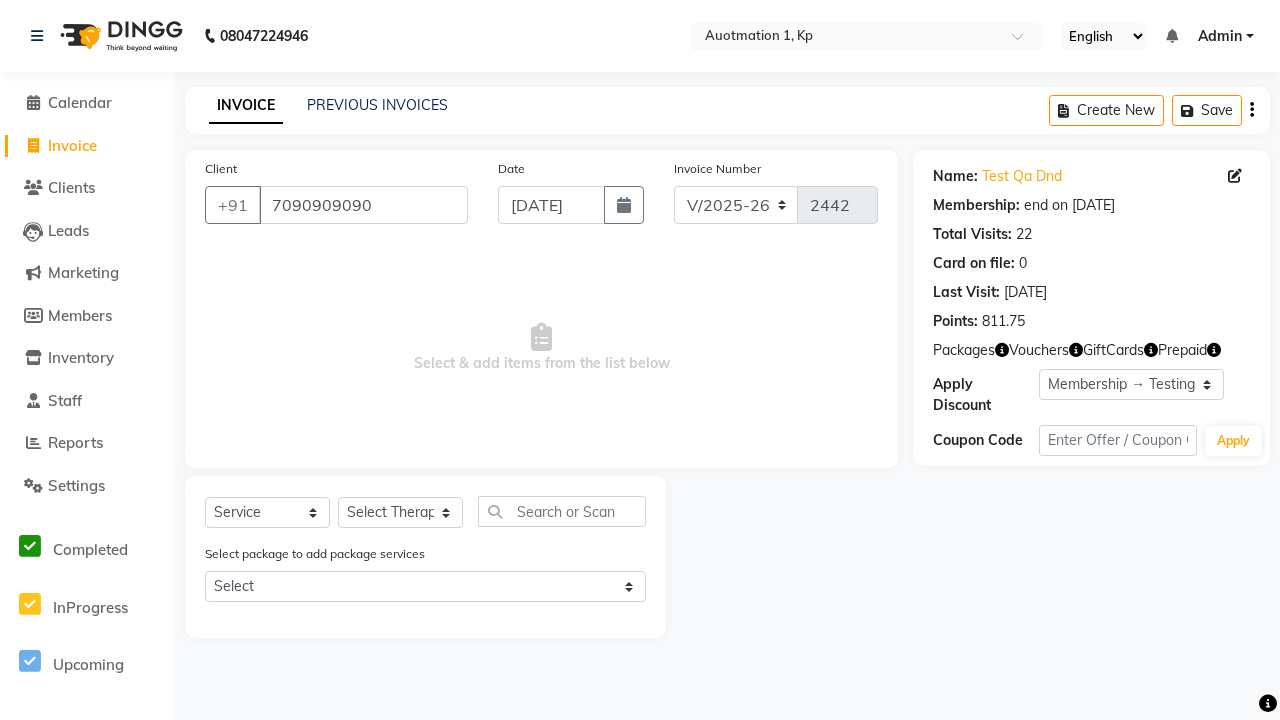 select on "V" 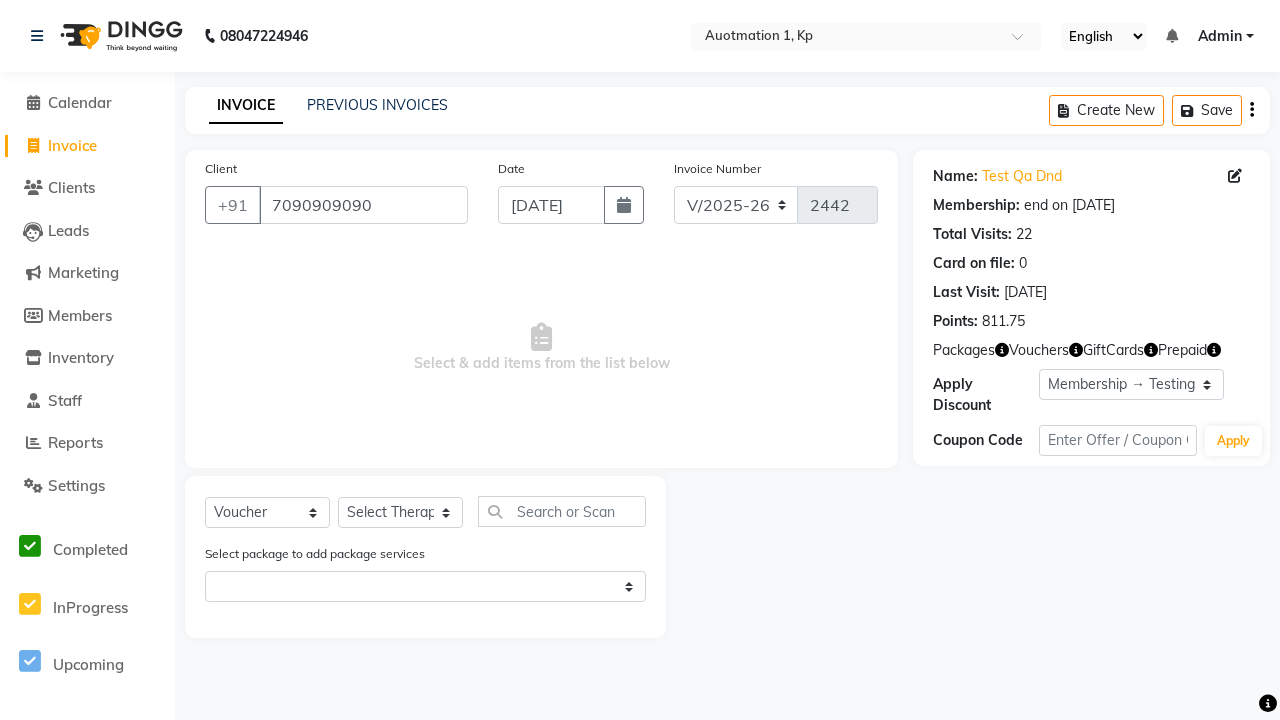 select on "5421" 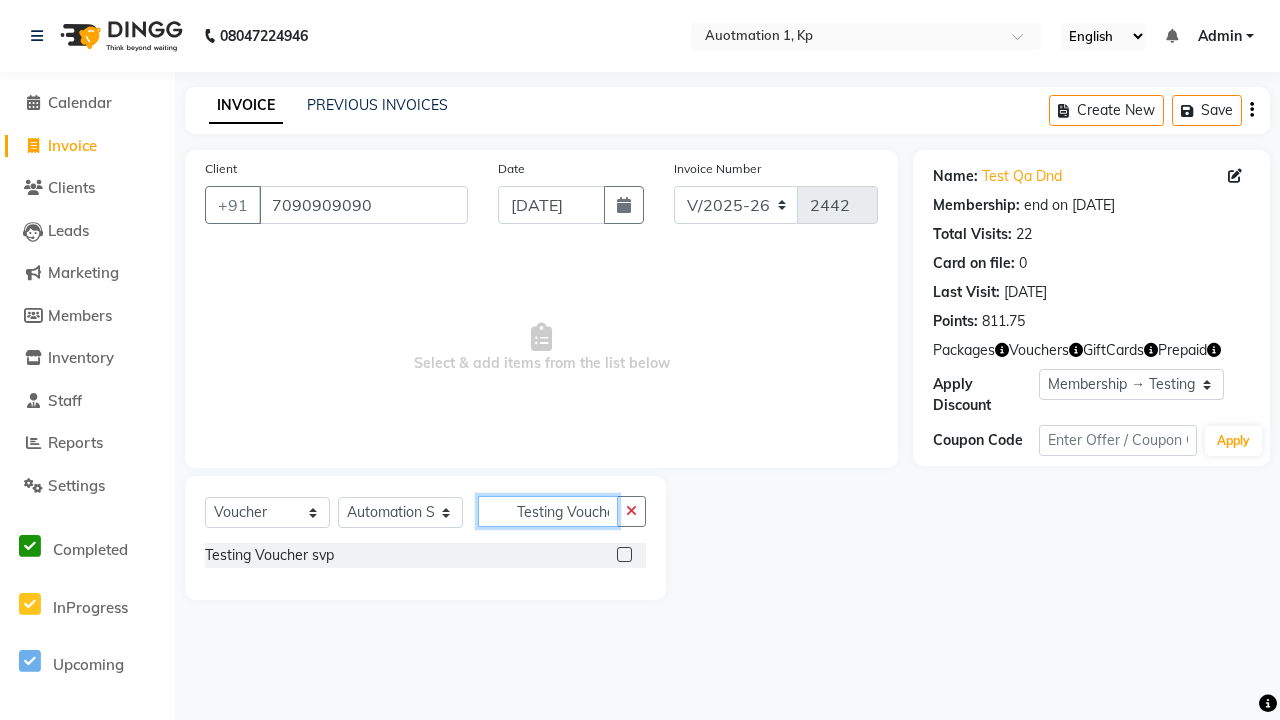 scroll, scrollTop: 0, scrollLeft: 9, axis: horizontal 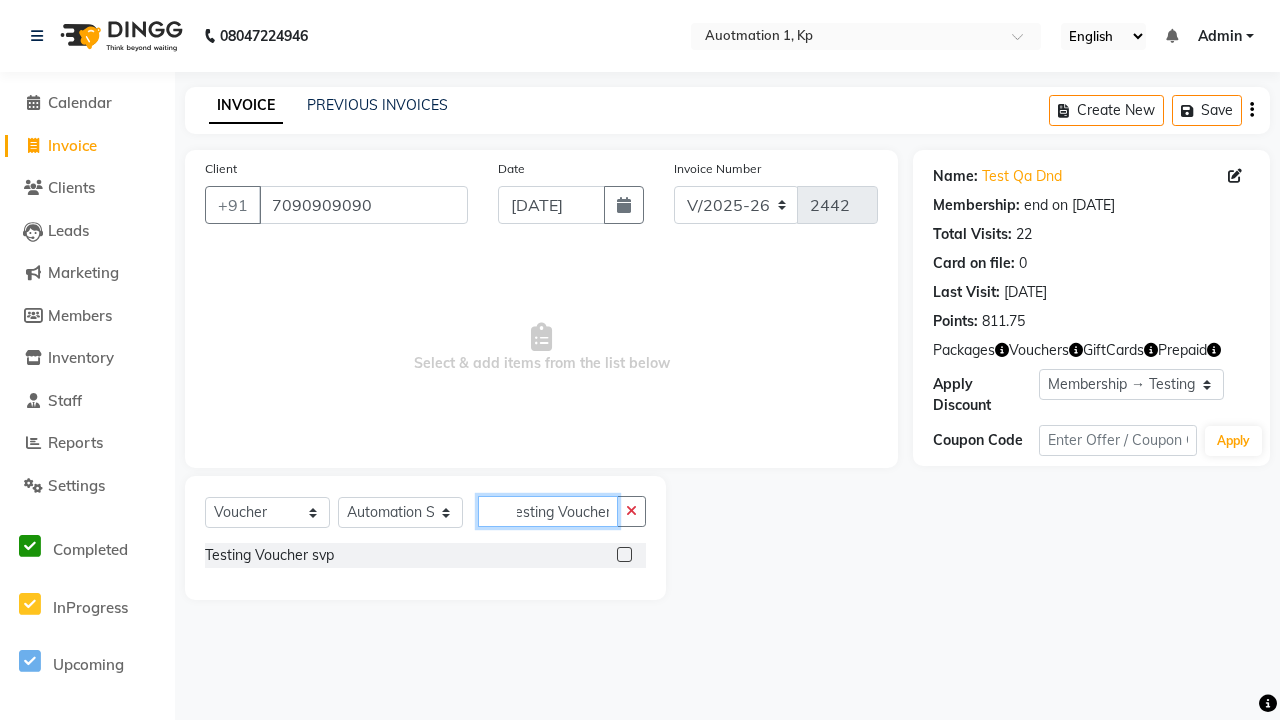 type on "Testing Voucher svp" 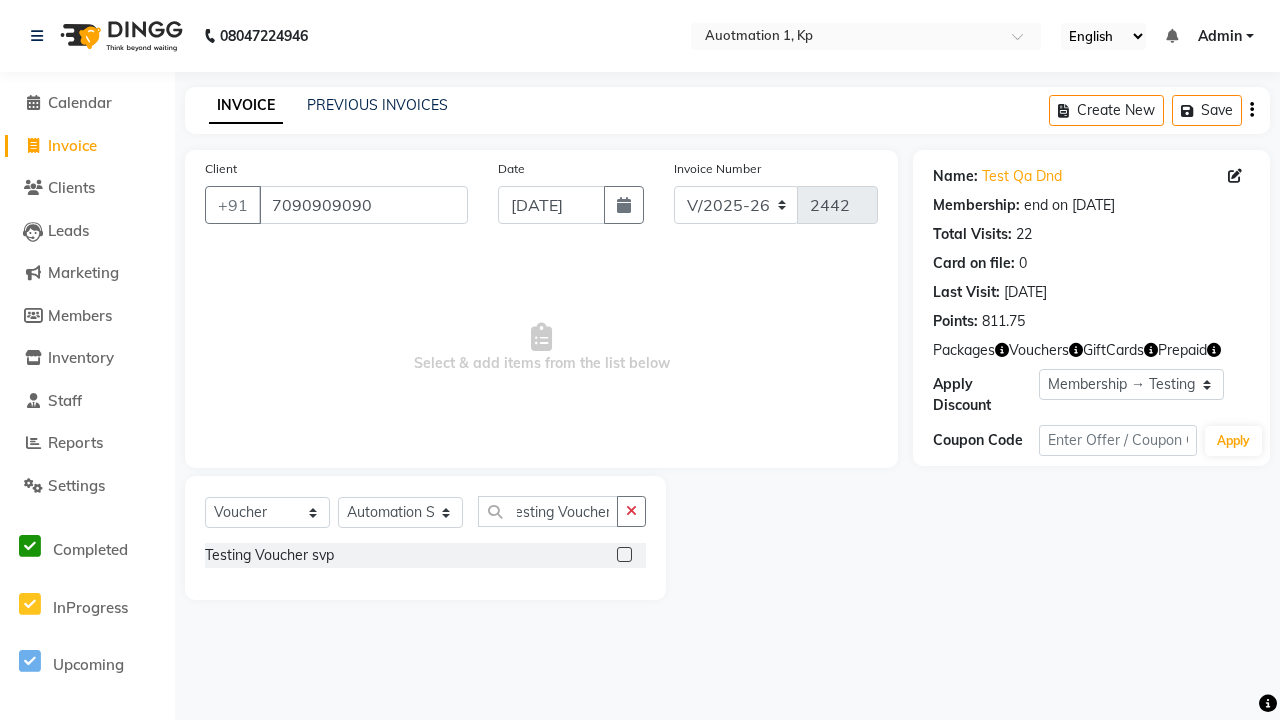 click 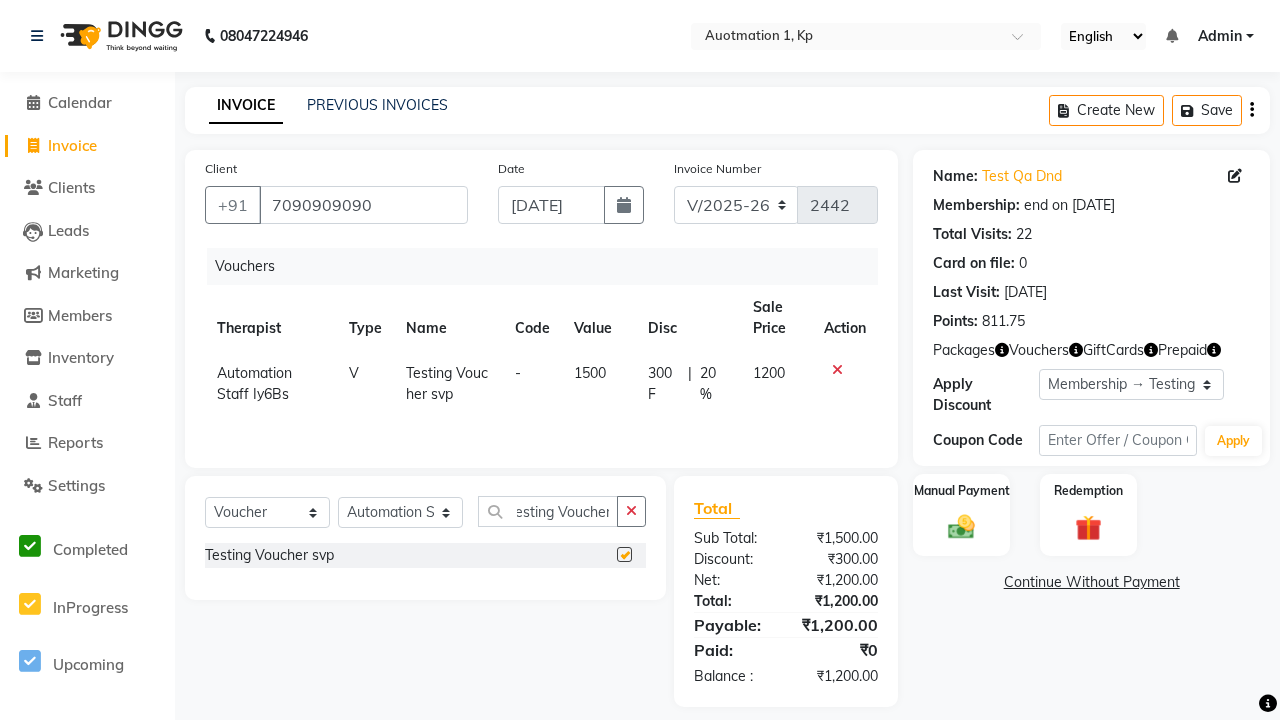 scroll, scrollTop: 0, scrollLeft: 0, axis: both 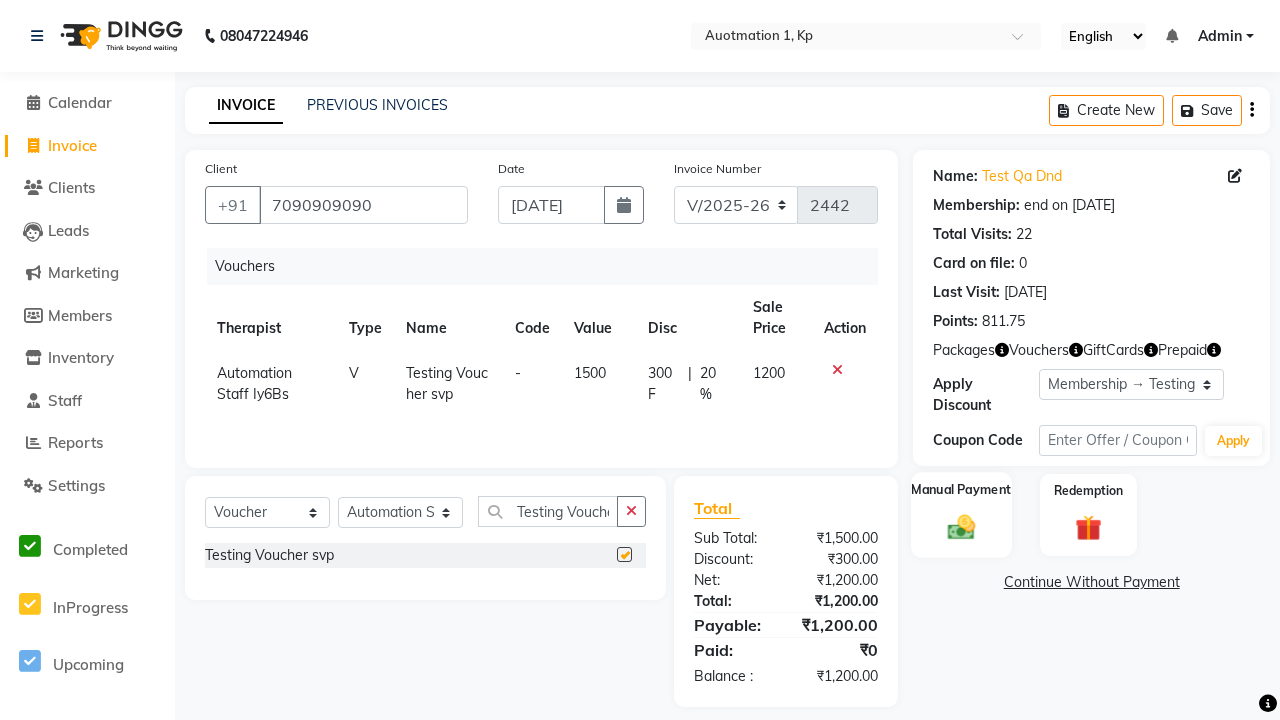 click 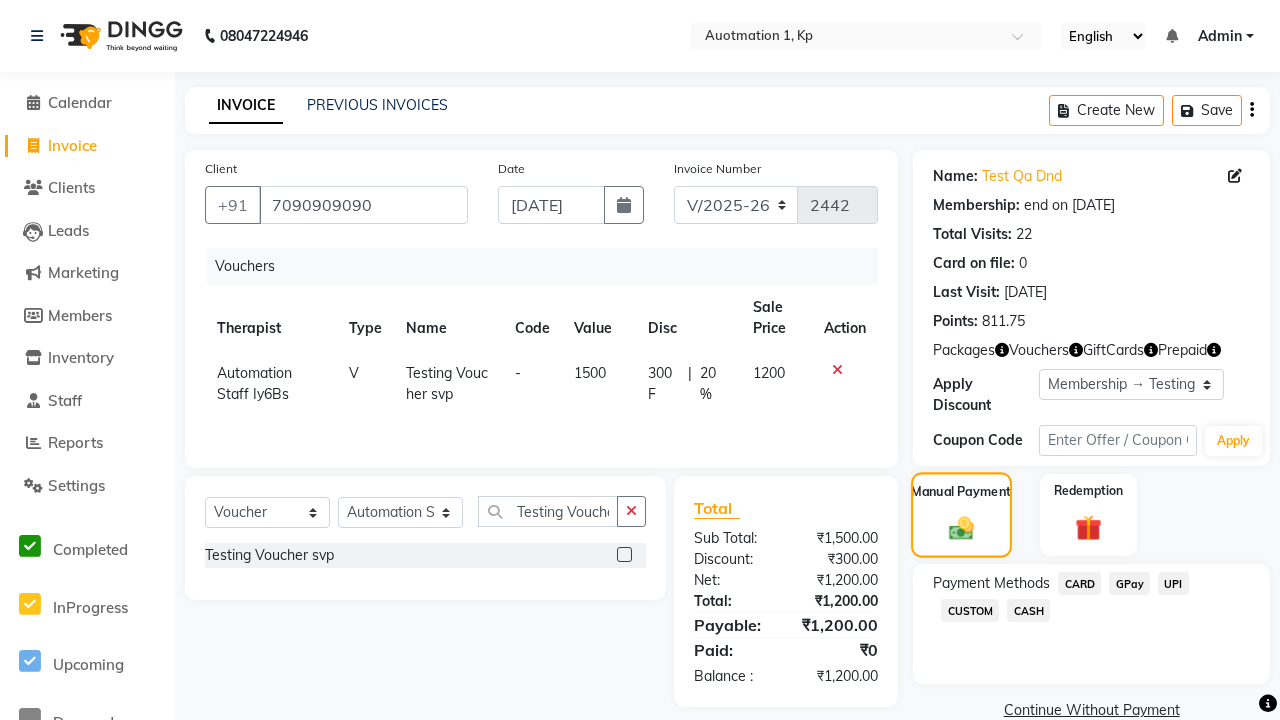 checkbox on "false" 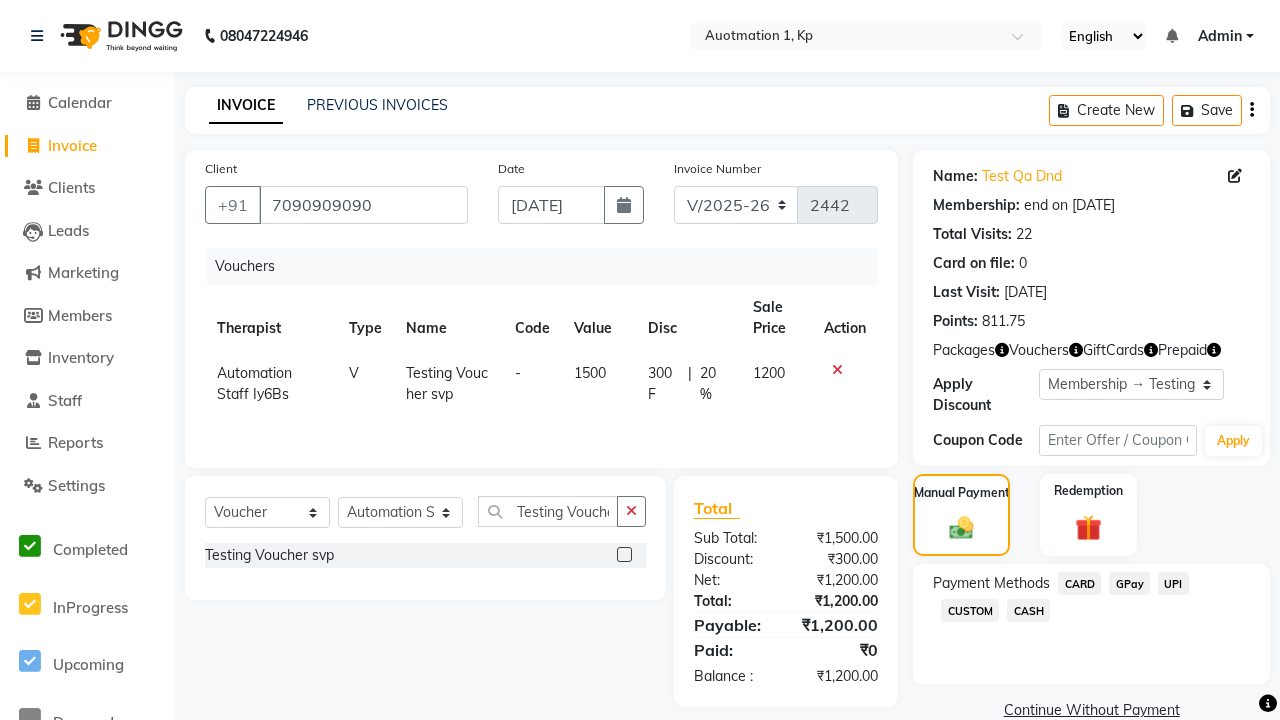 click on "CARD" 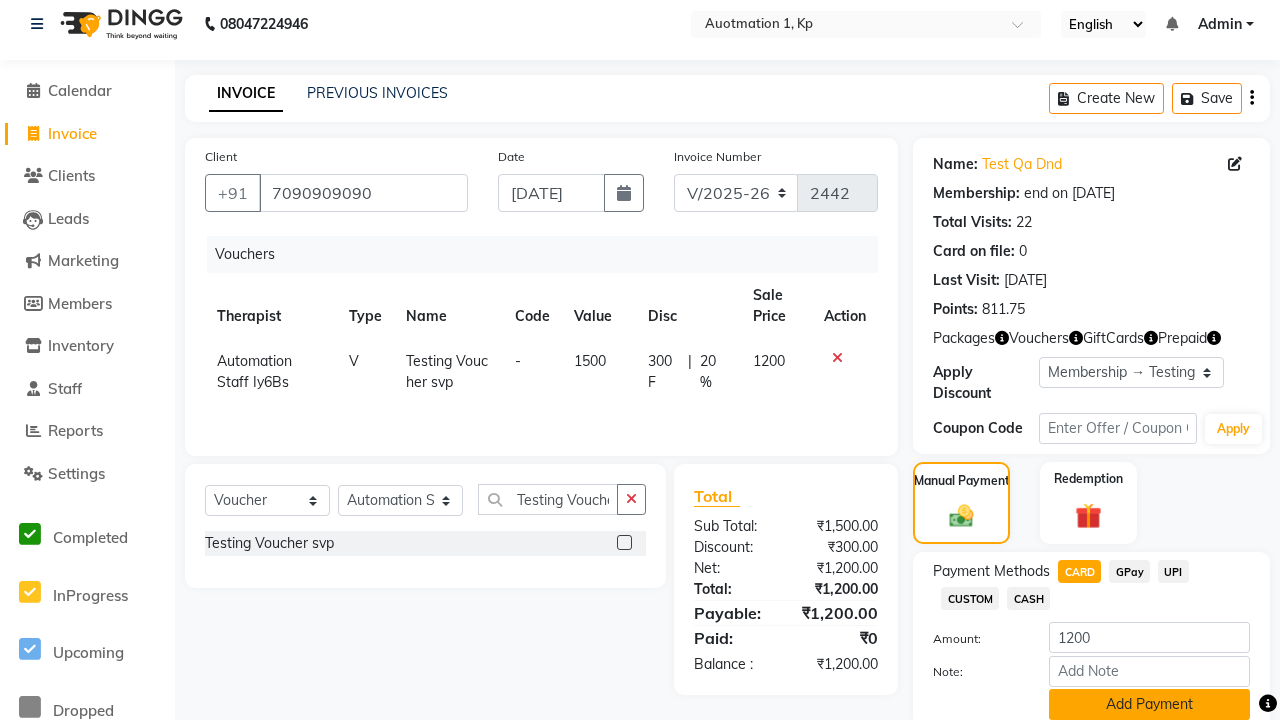 click on "Add Payment" 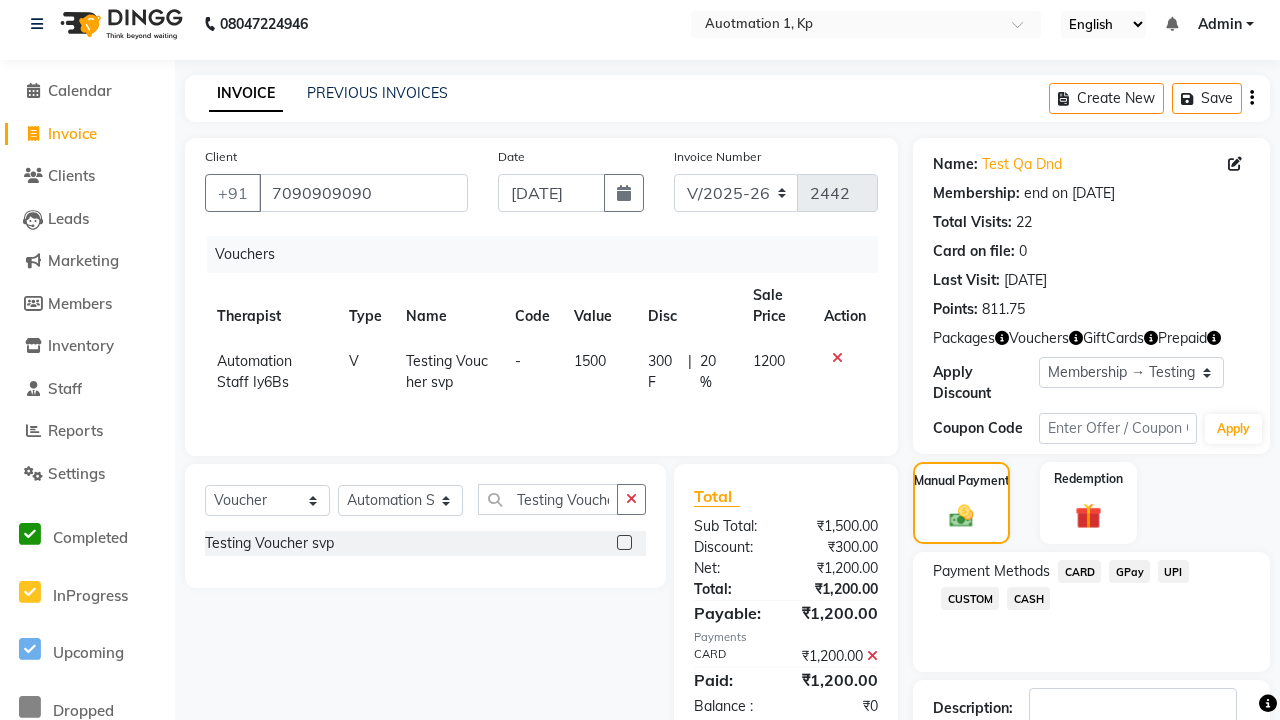 click 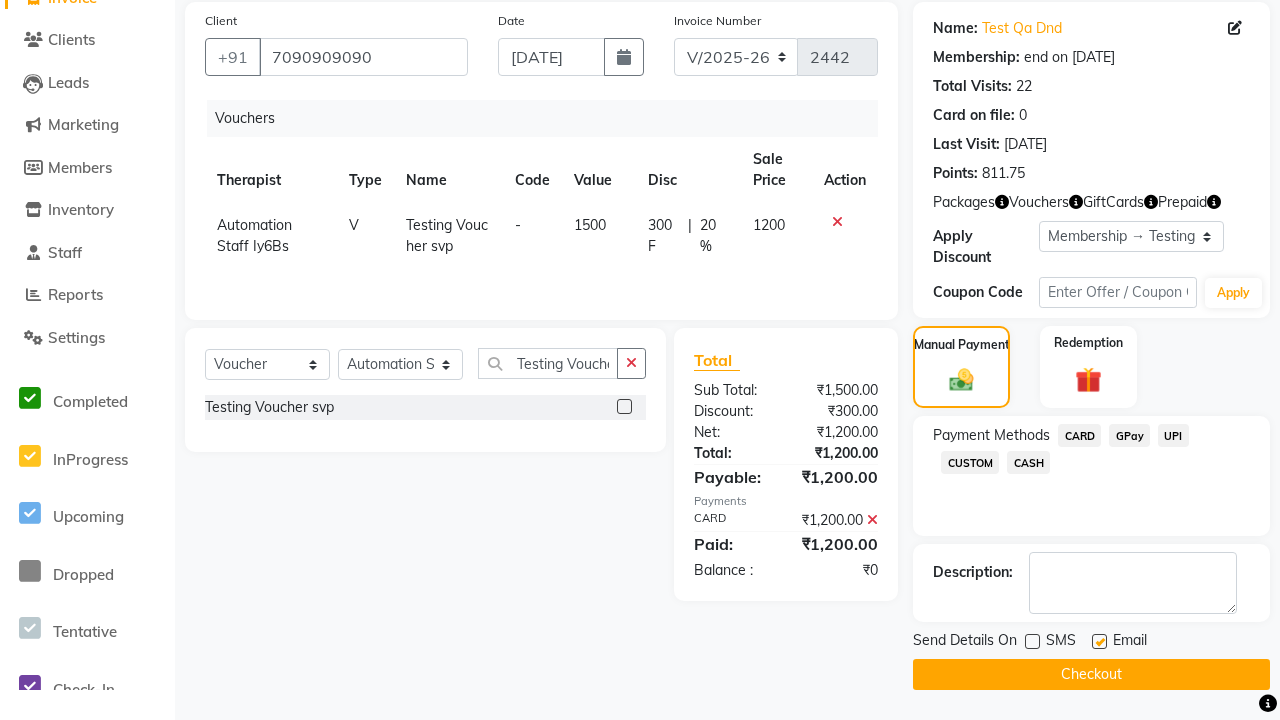 click 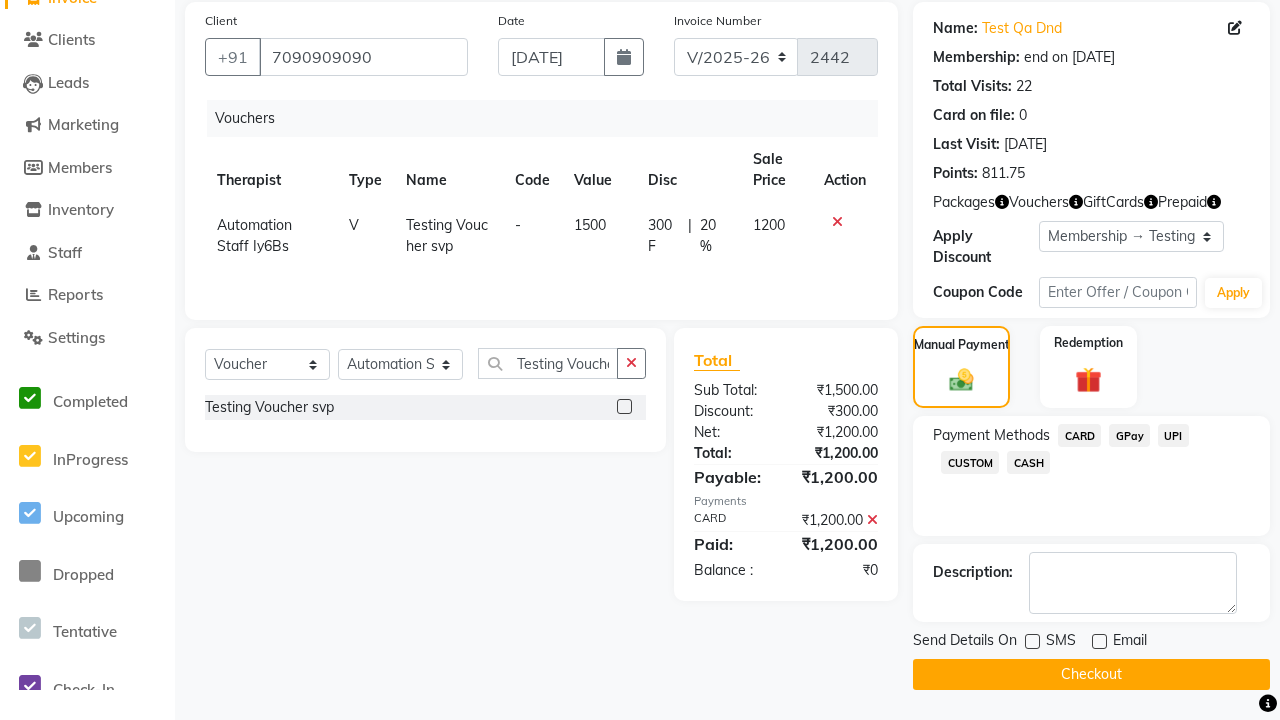 click on "Checkout" 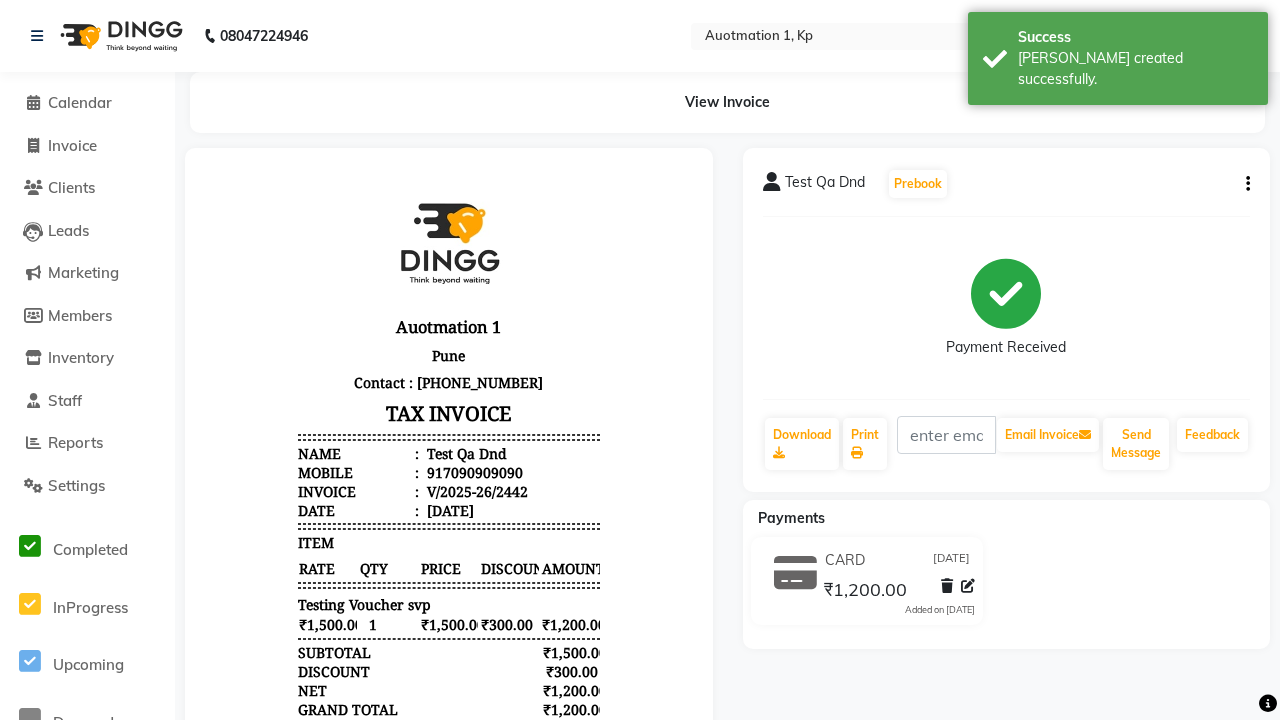 scroll, scrollTop: 0, scrollLeft: 0, axis: both 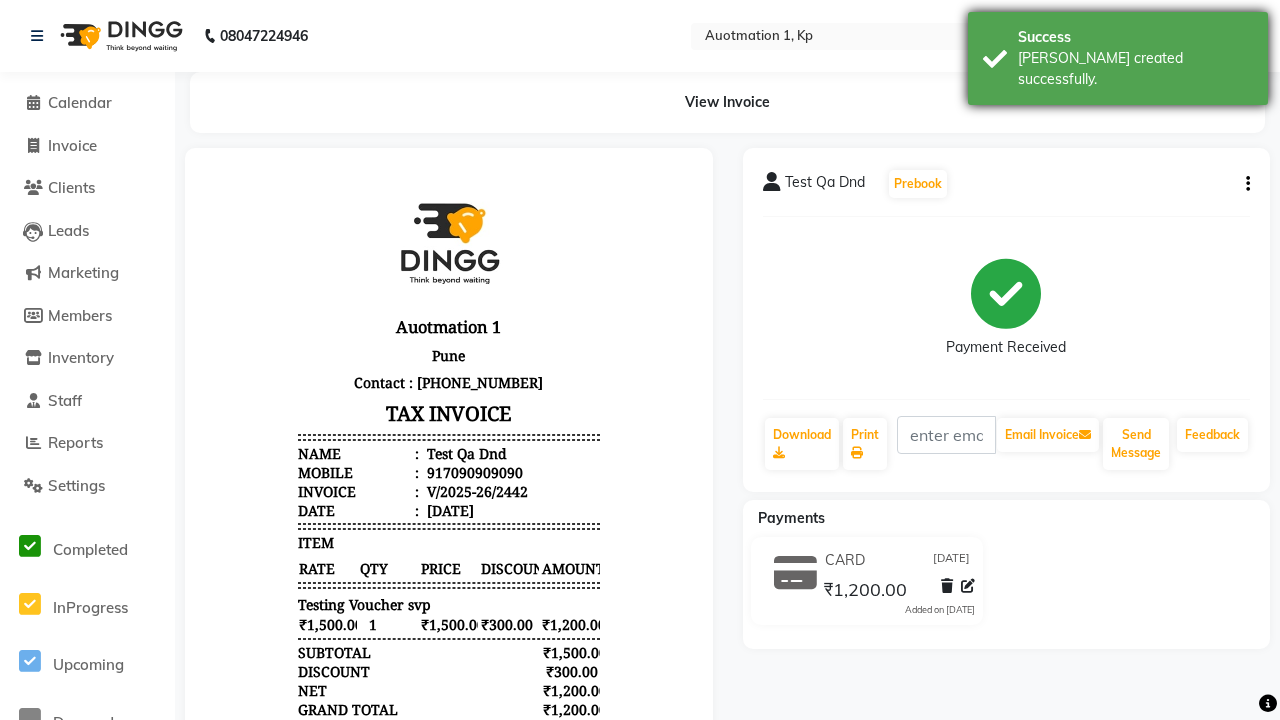 click on "[PERSON_NAME] created successfully." at bounding box center [1135, 69] 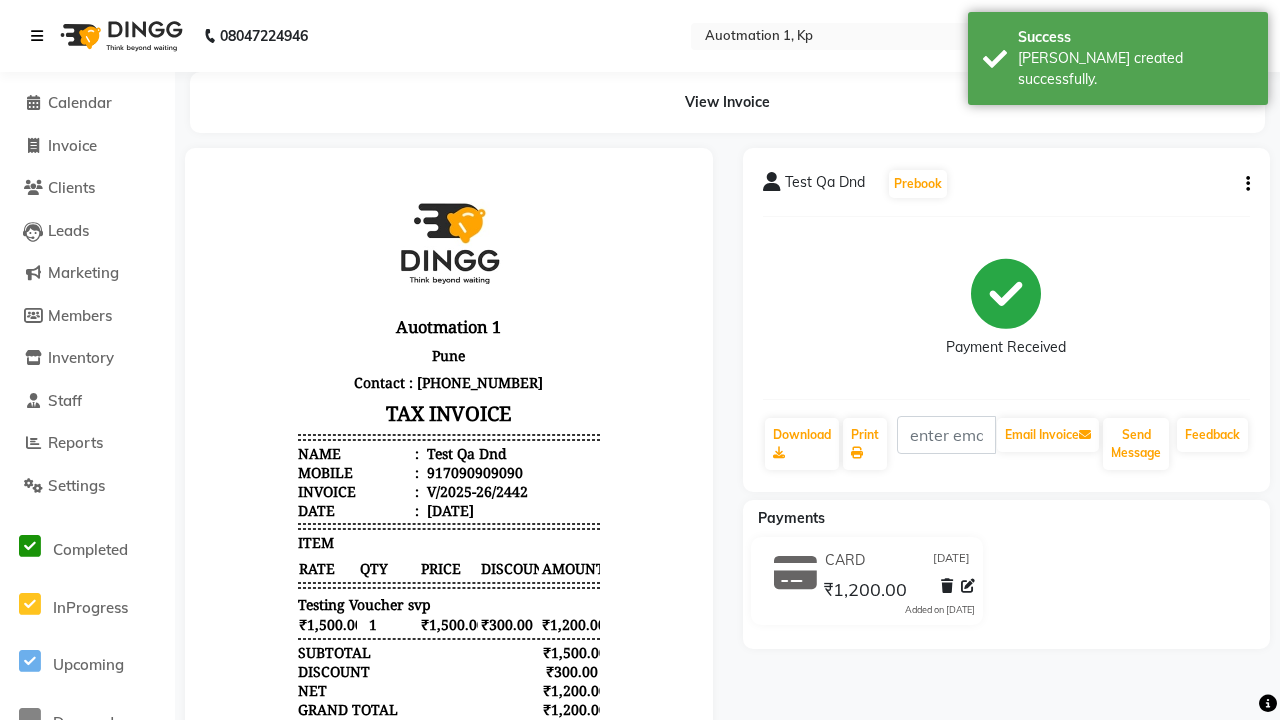 click at bounding box center (37, 36) 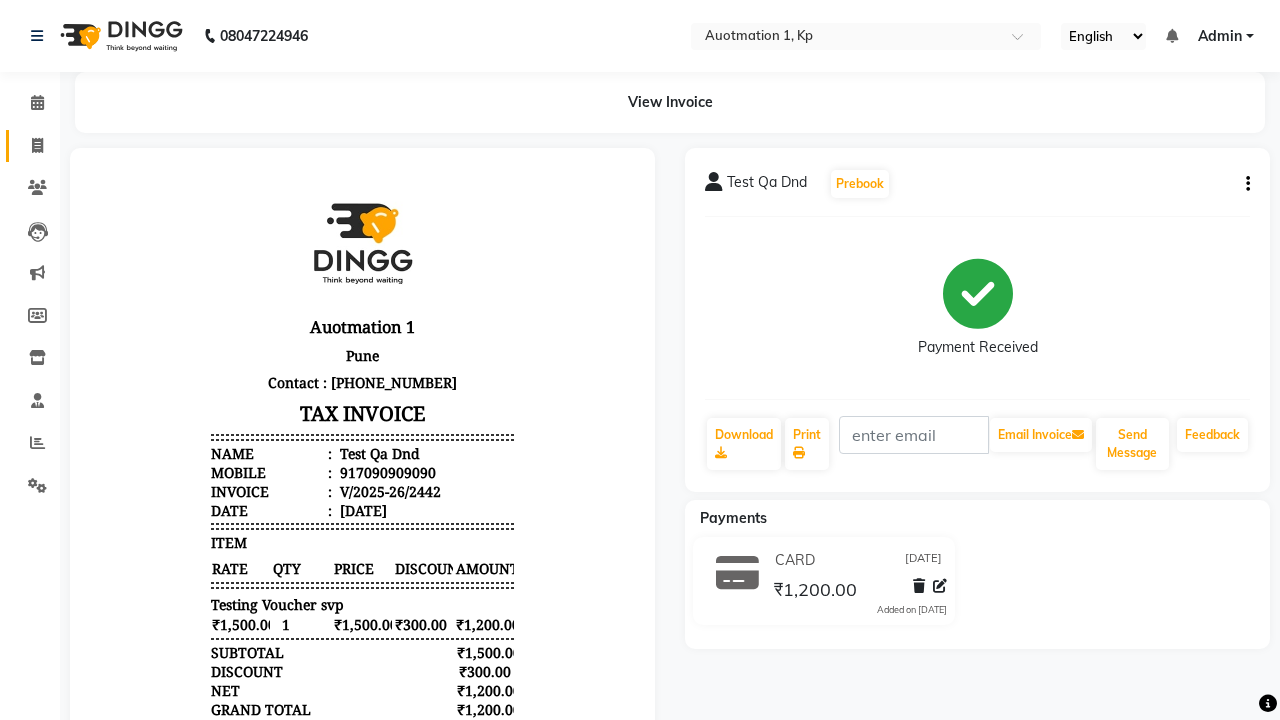 click 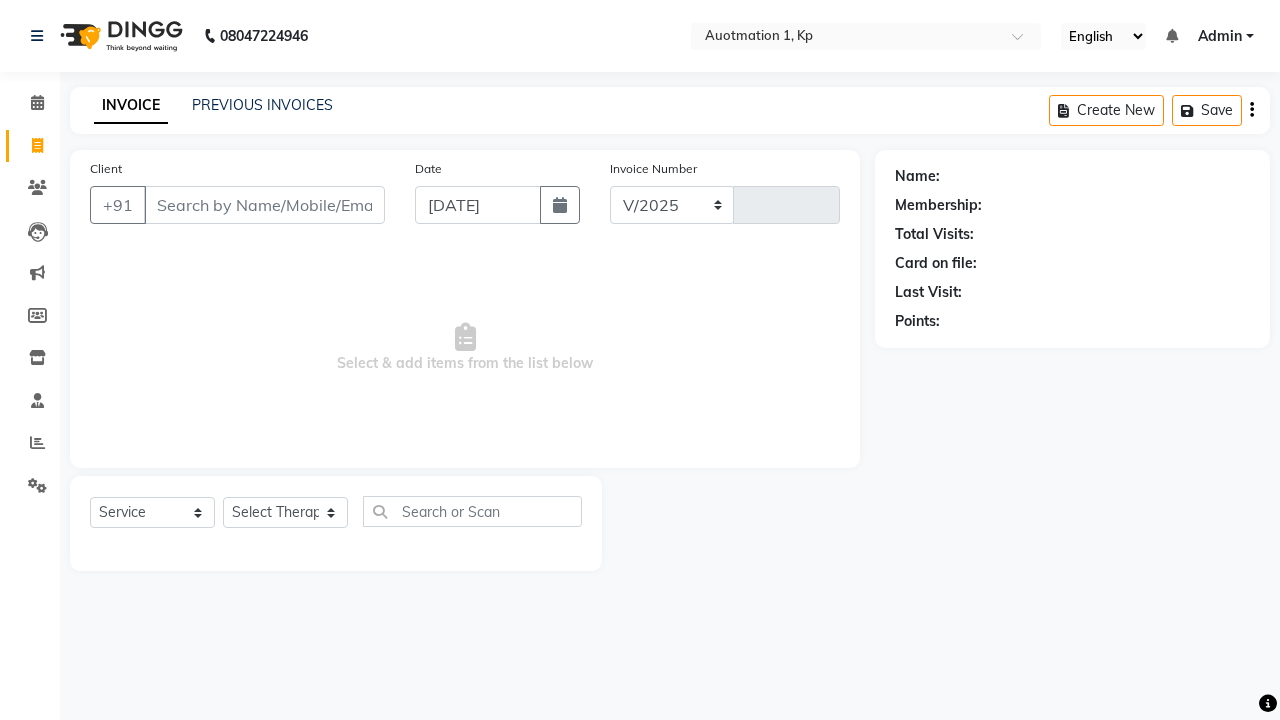 select on "150" 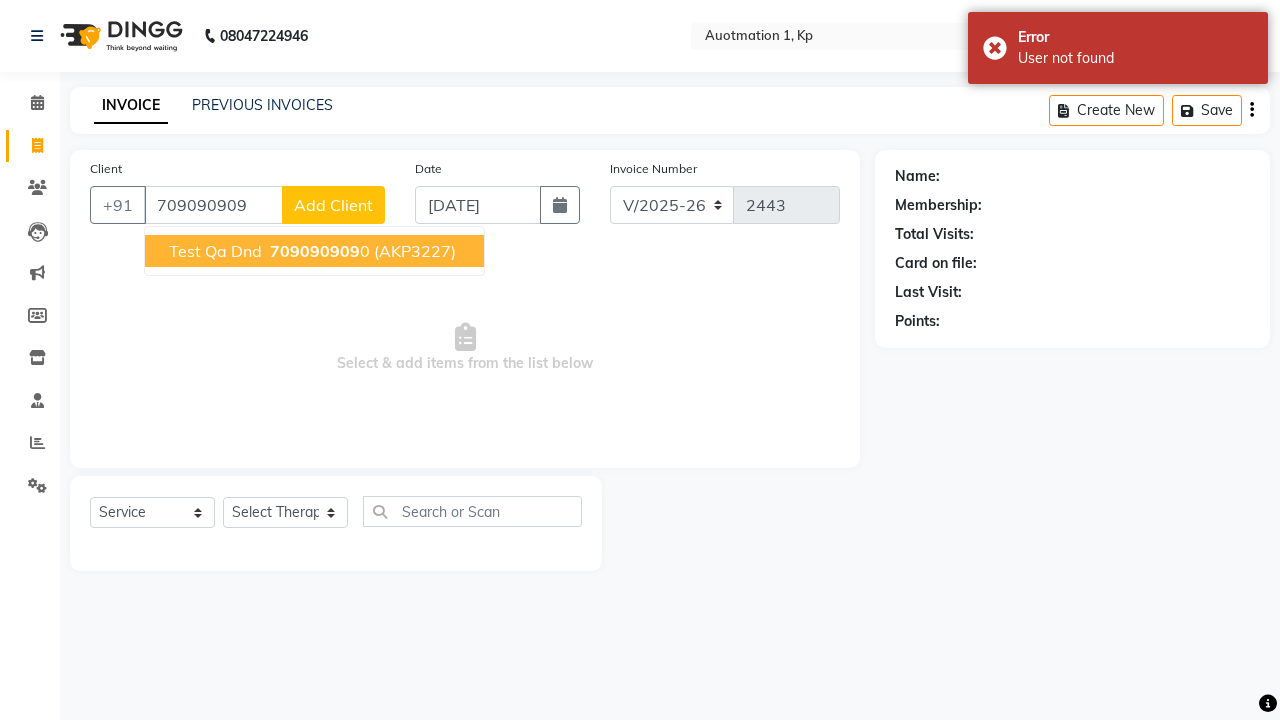 click on "709090909" at bounding box center (315, 251) 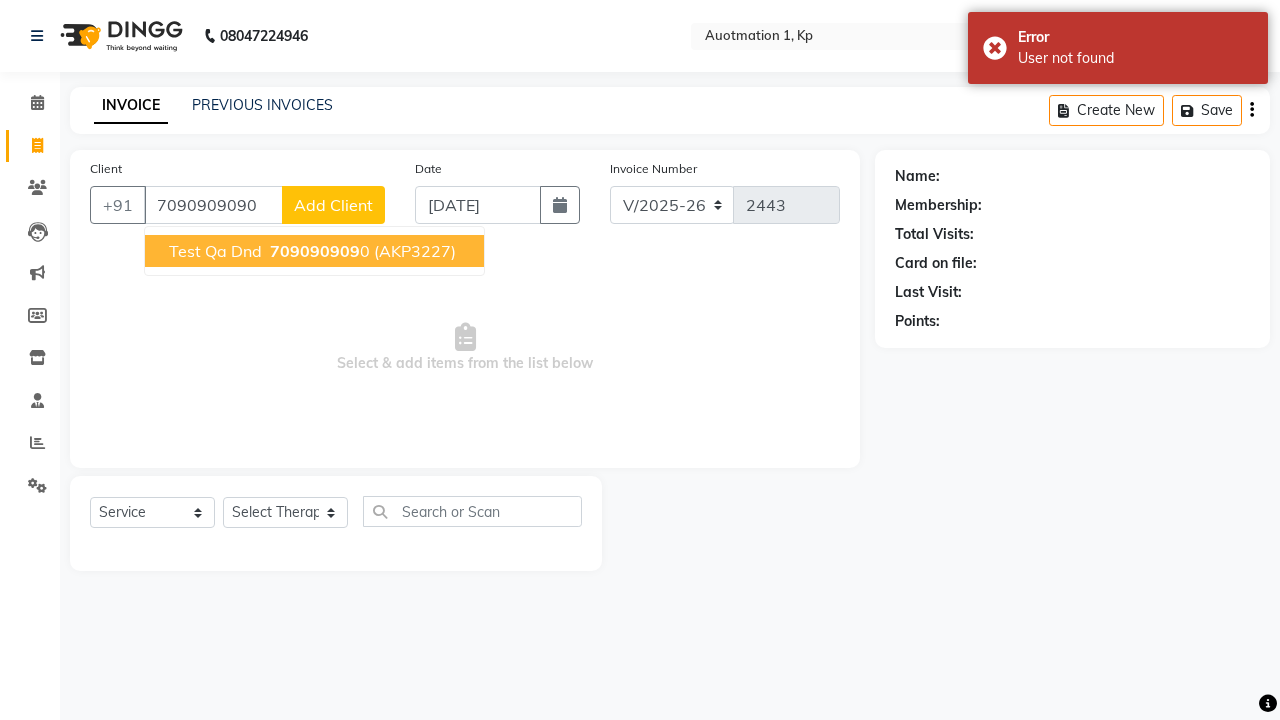 type on "7090909090" 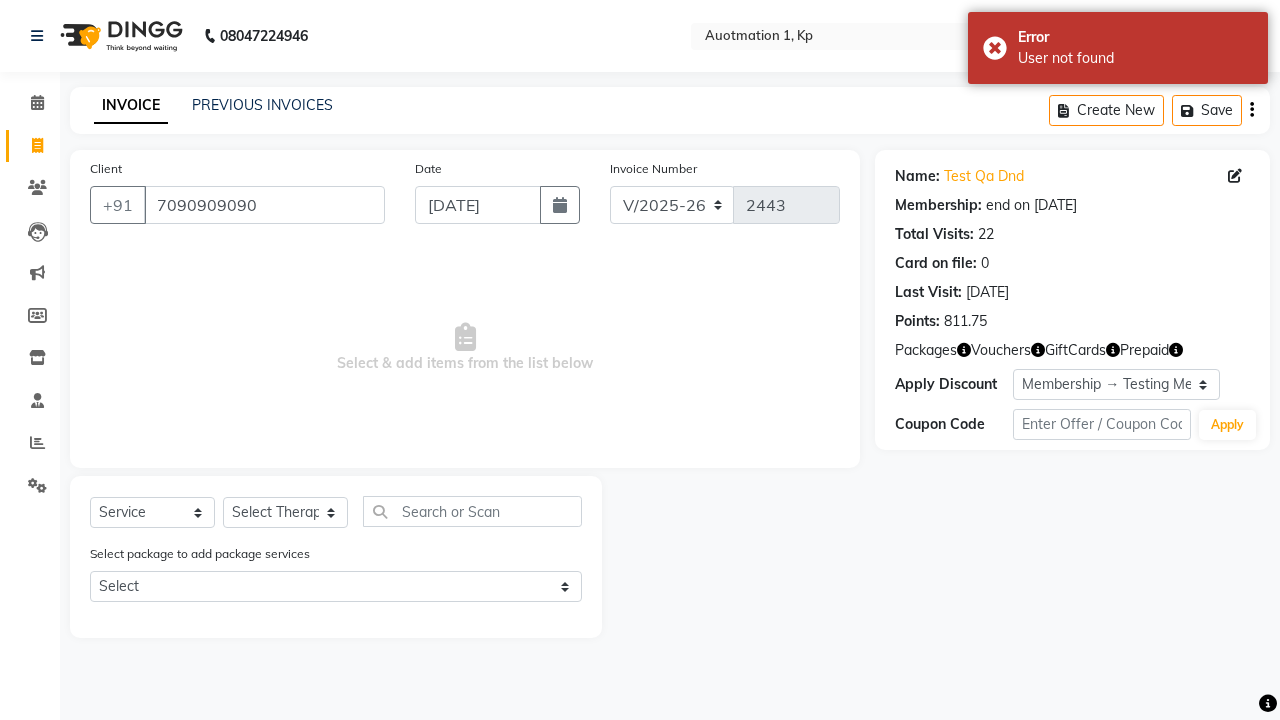 select on "0:" 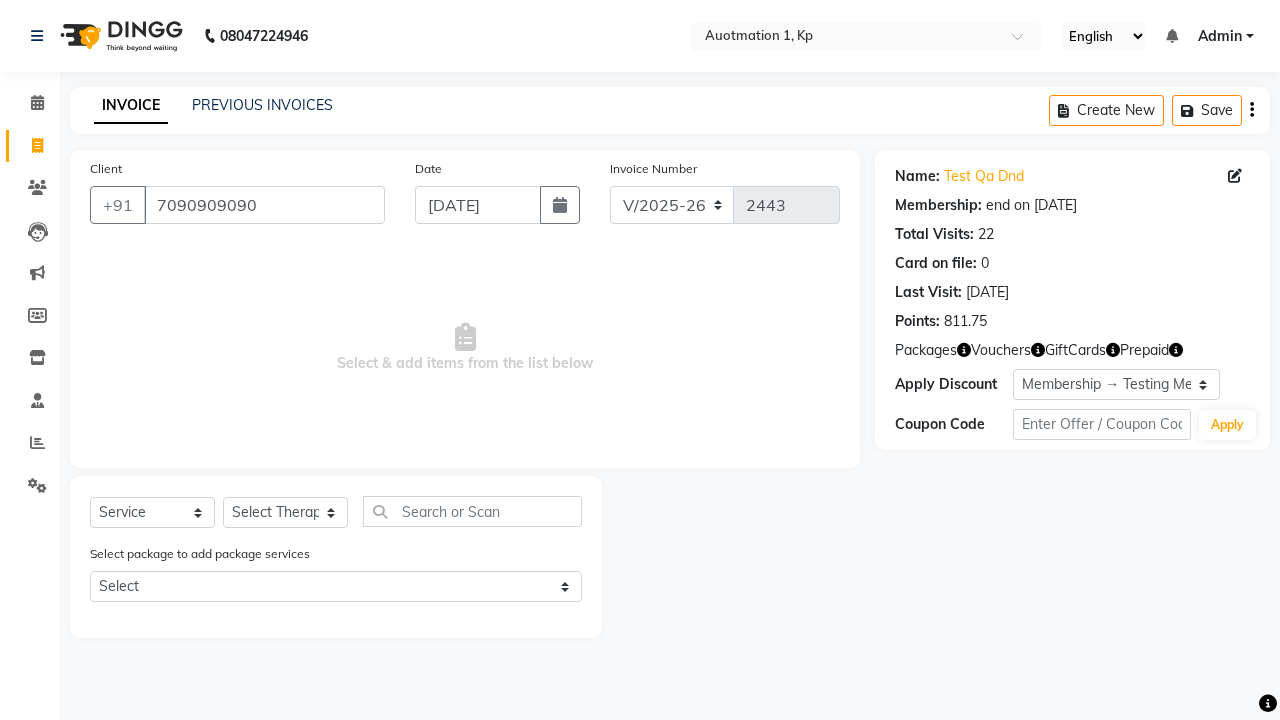 select on "5421" 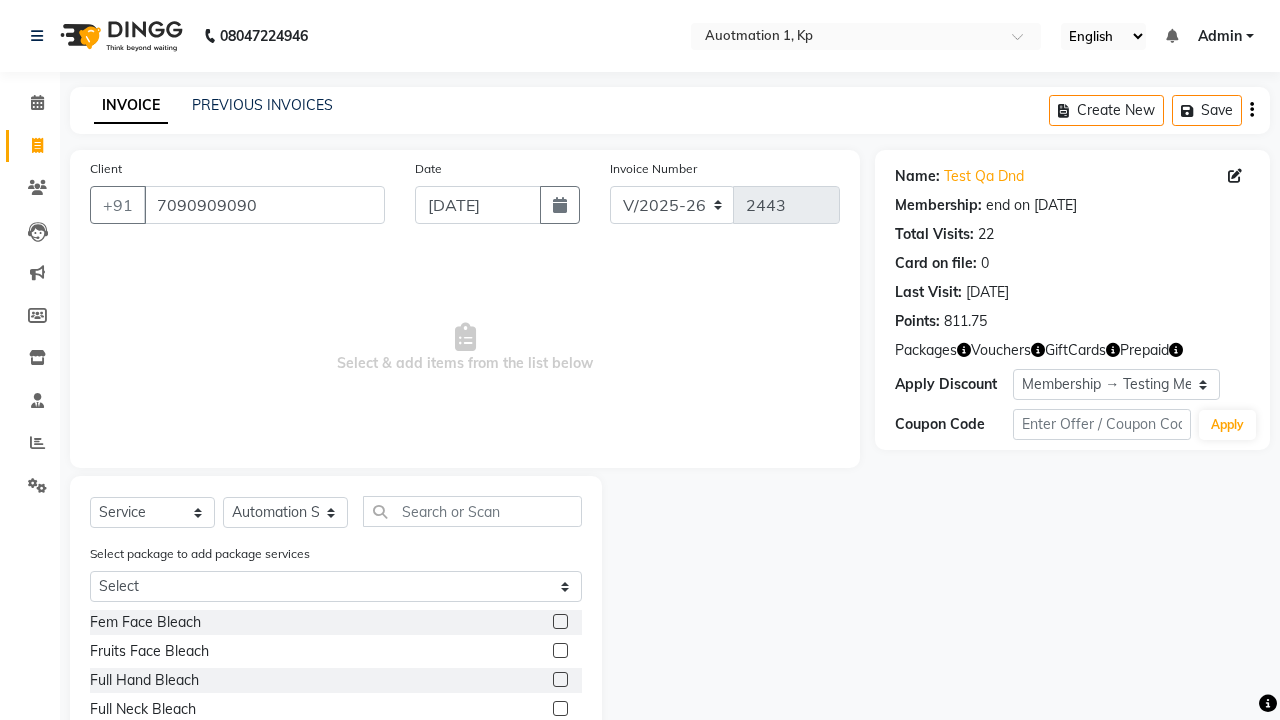 click 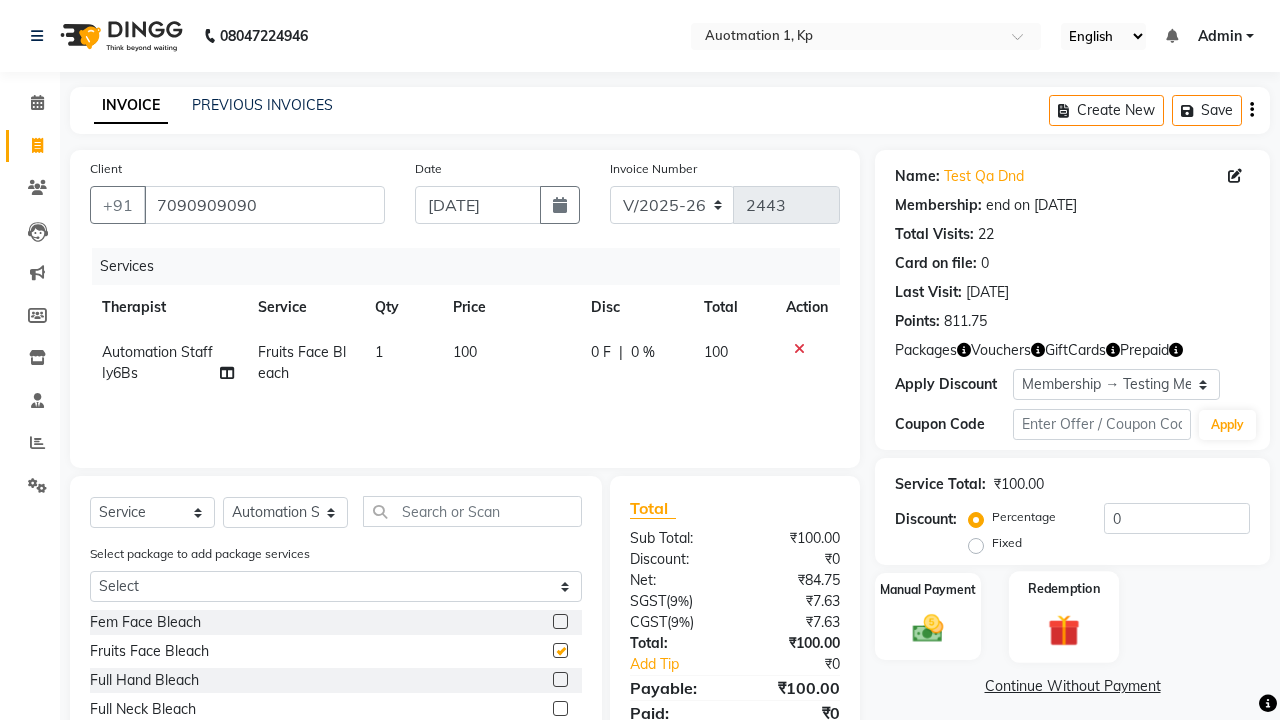 click 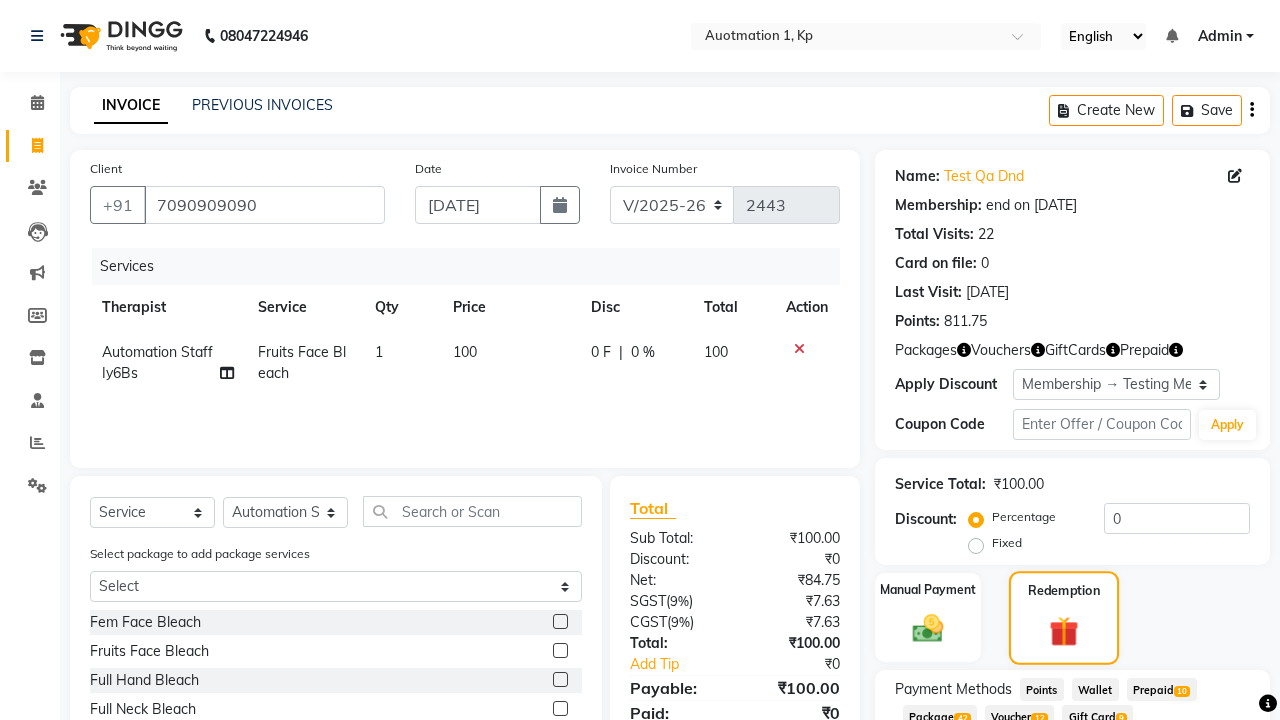 checkbox on "false" 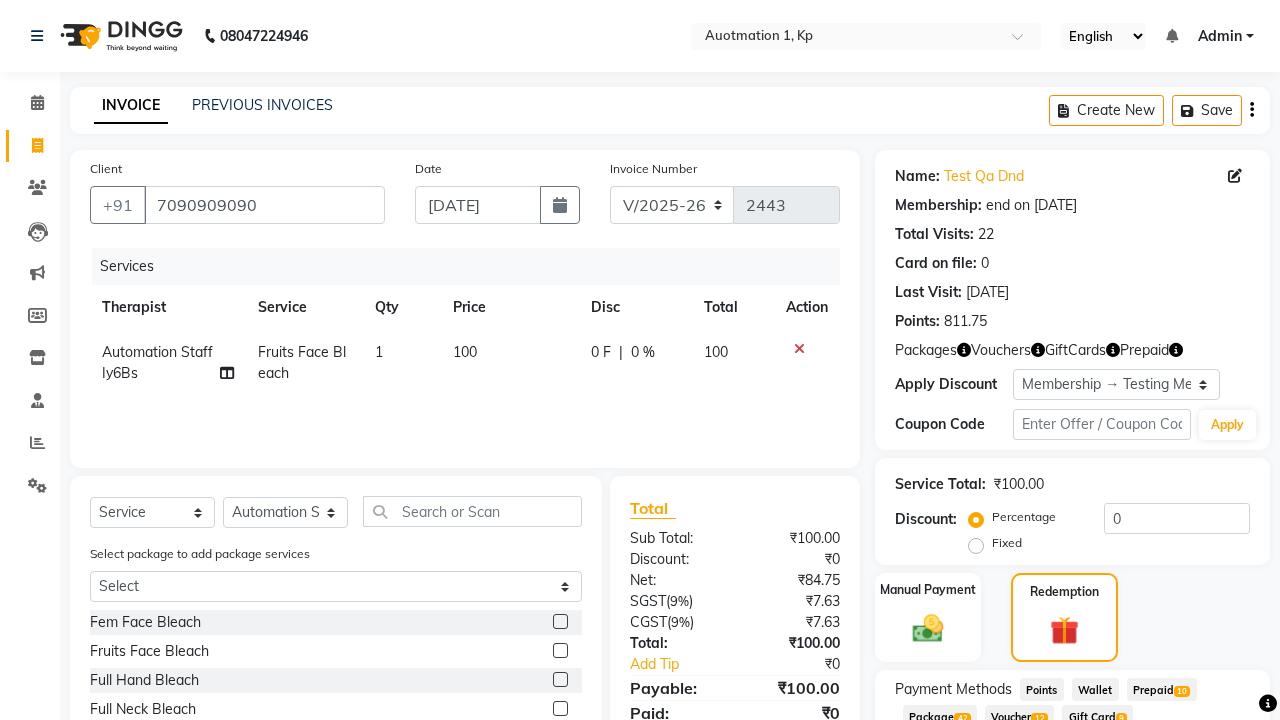 click on "Voucher  12" 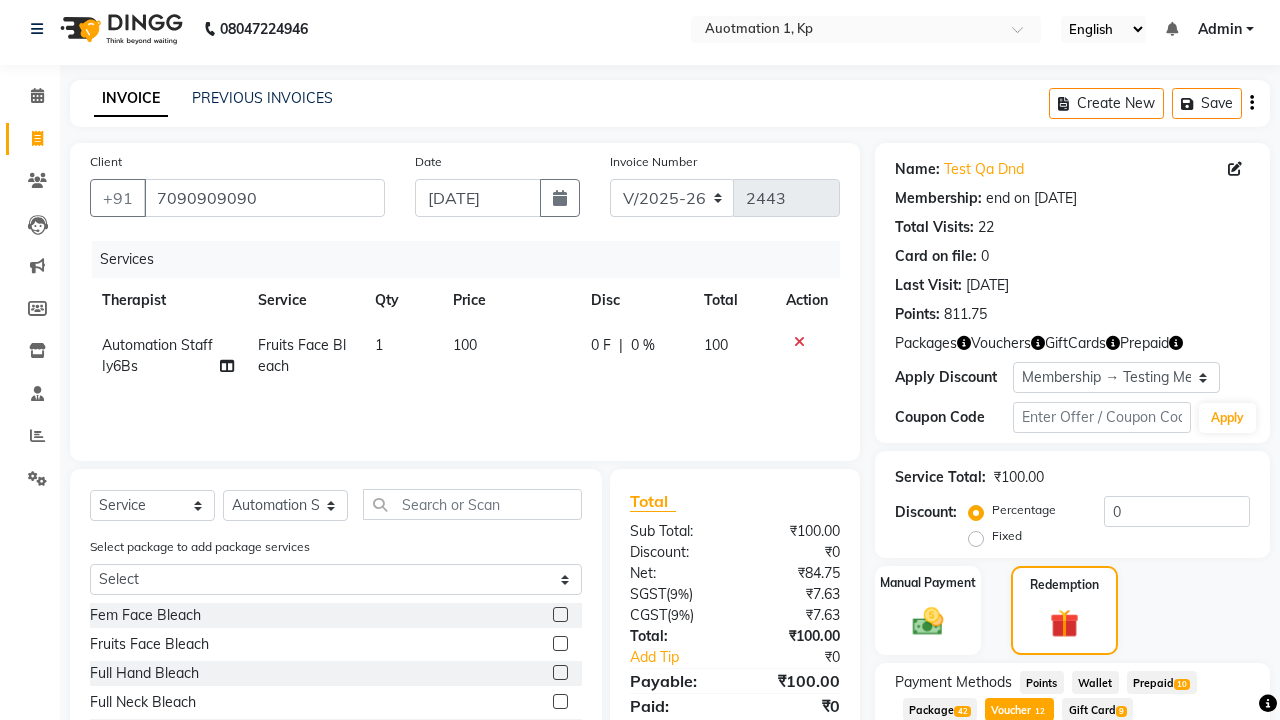 click on "Add" at bounding box center [1202, 790] 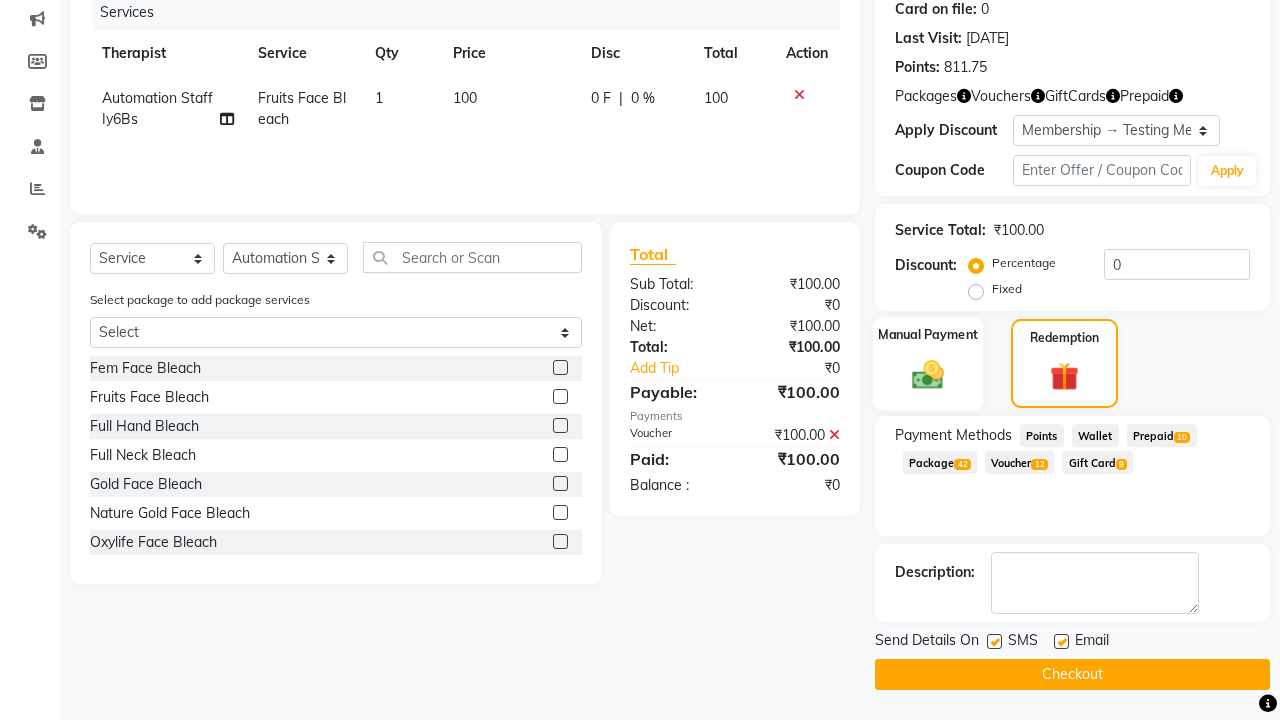 click 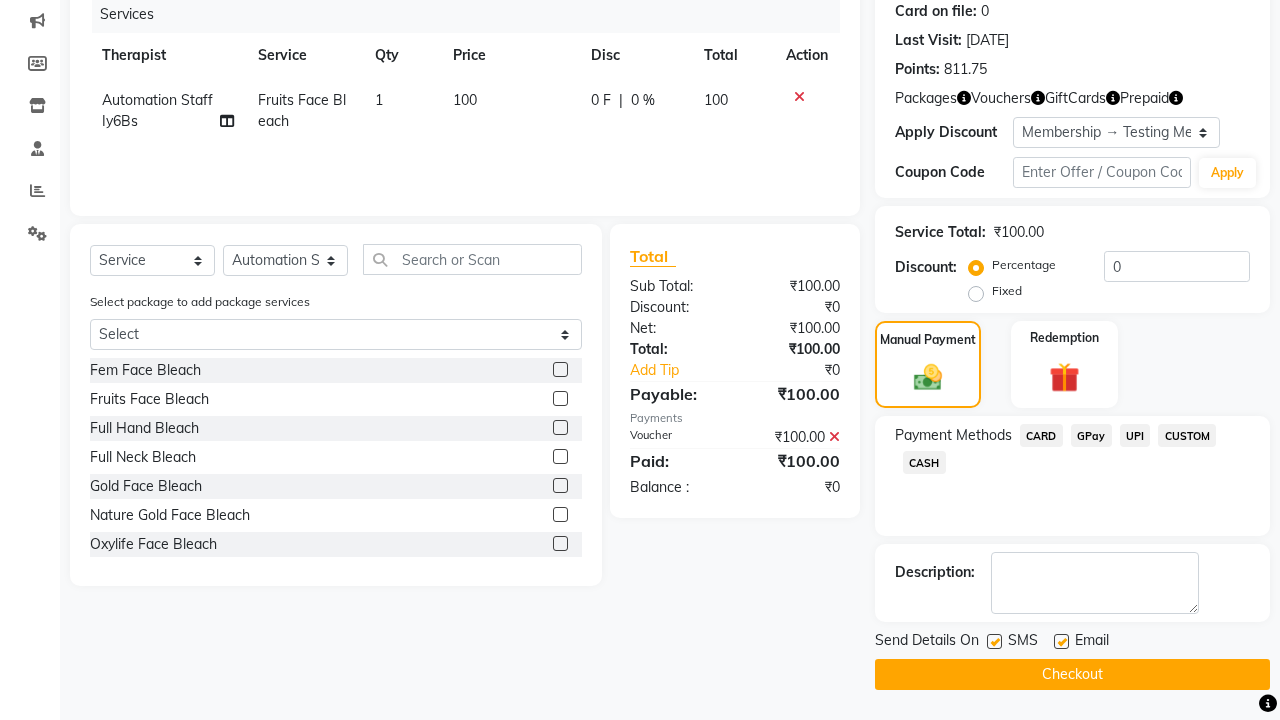 click on "CARD" 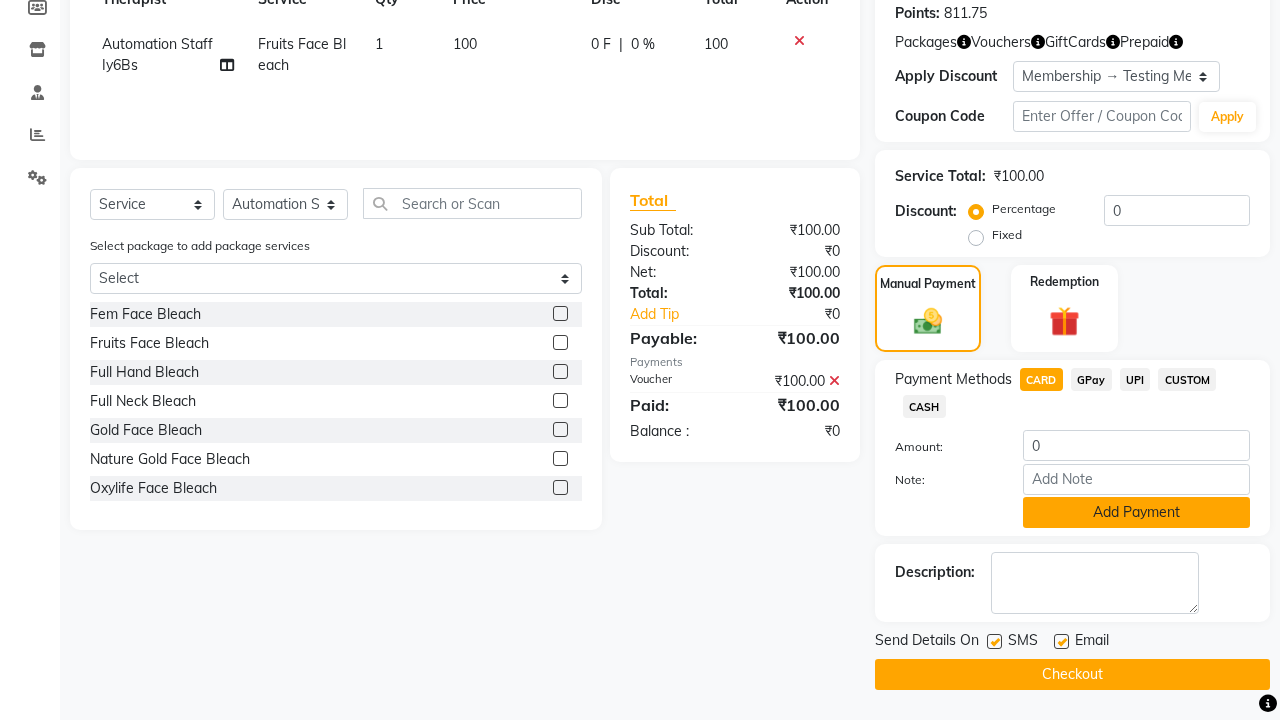 click on "Add Payment" 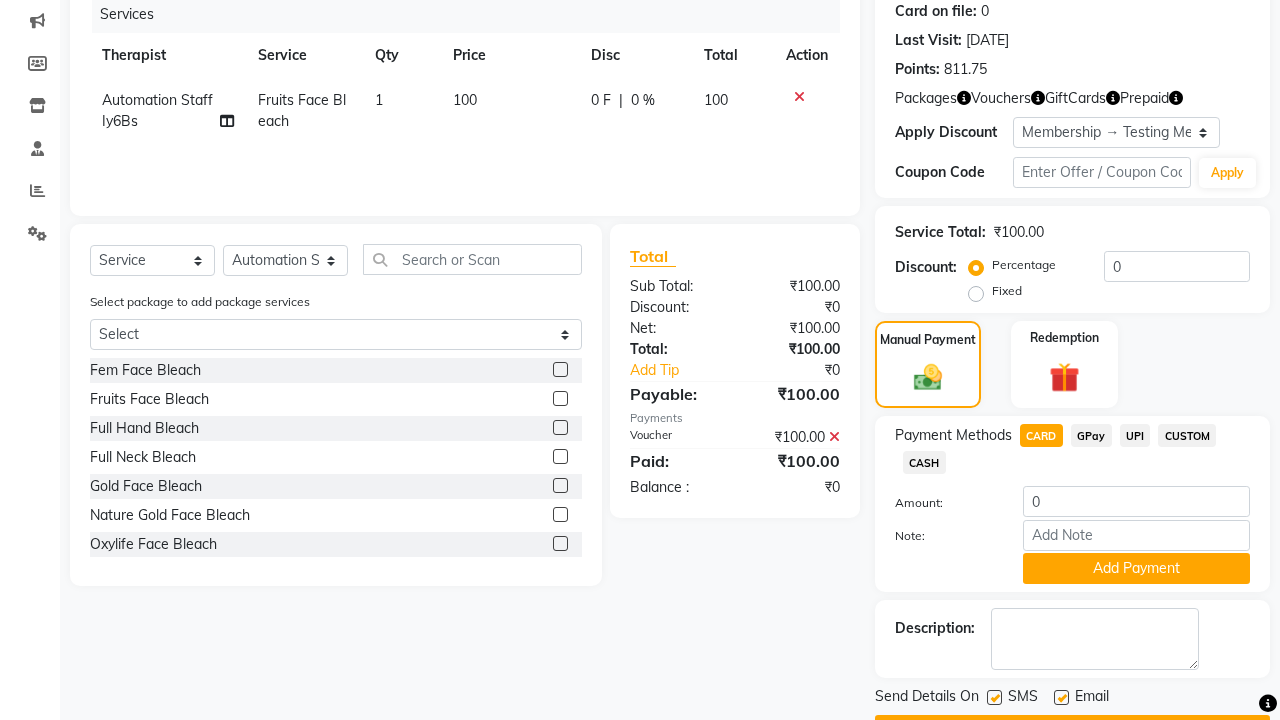 click 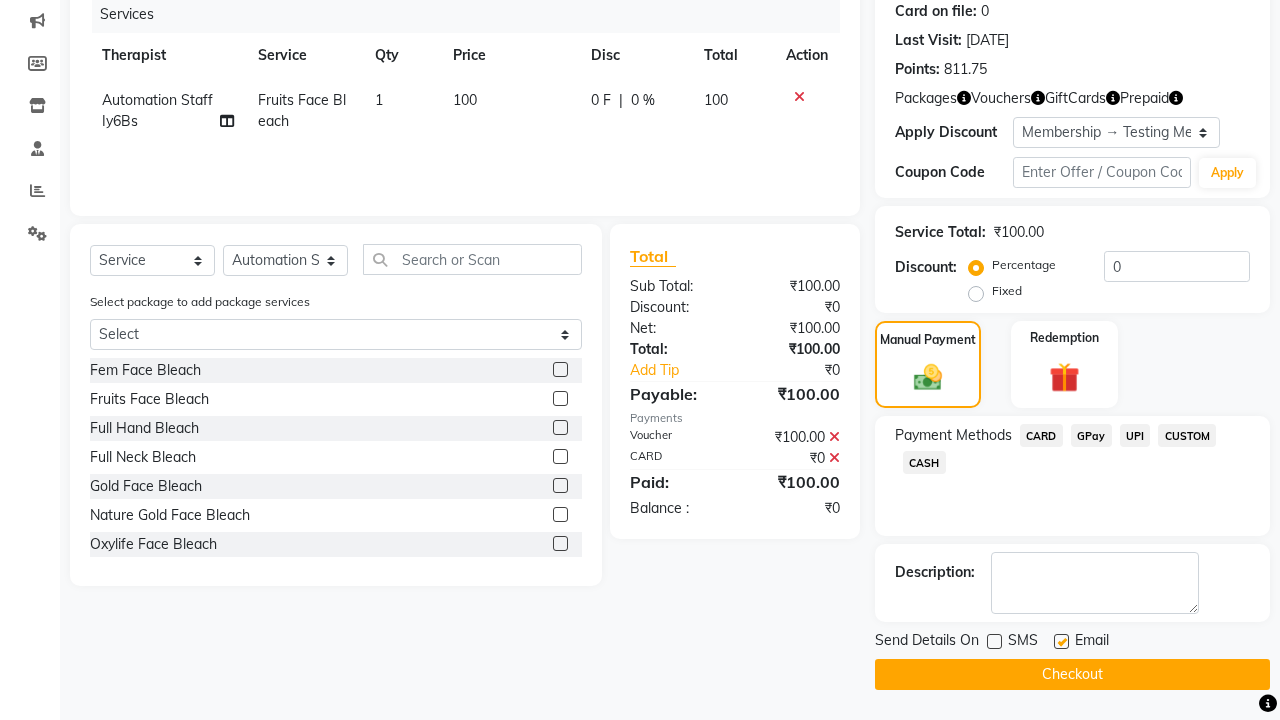 click 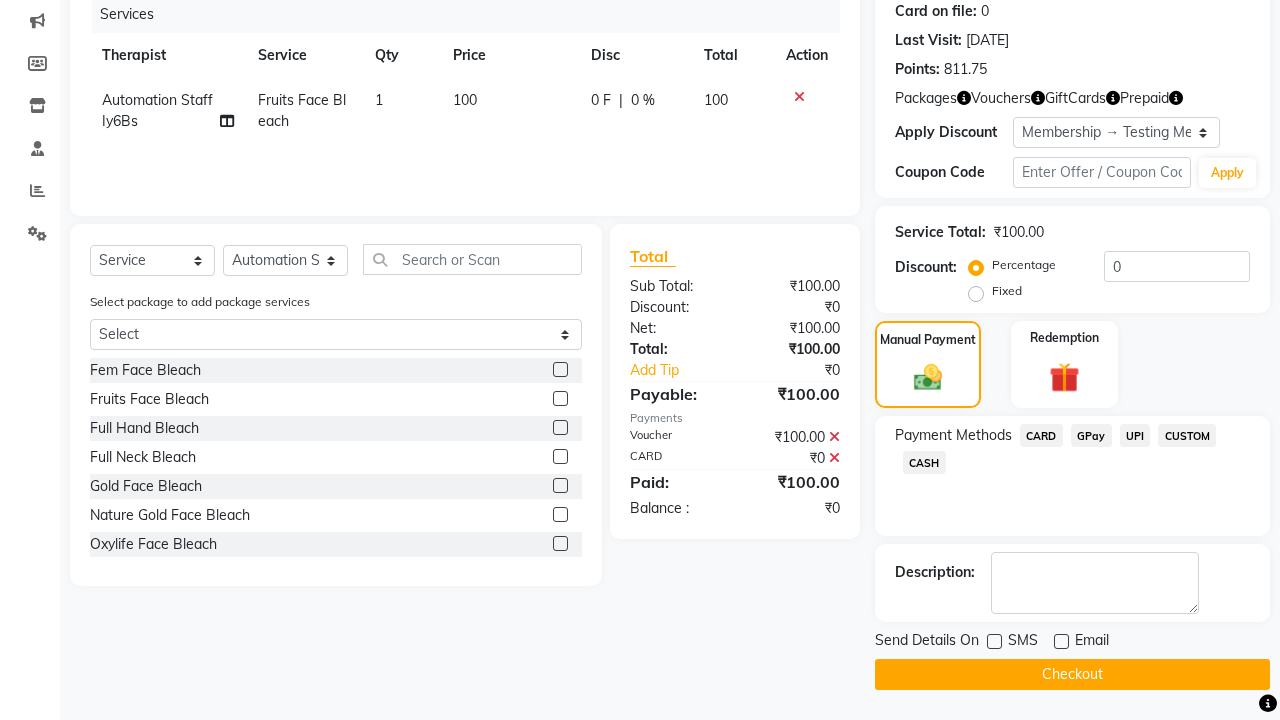 click on "Checkout" 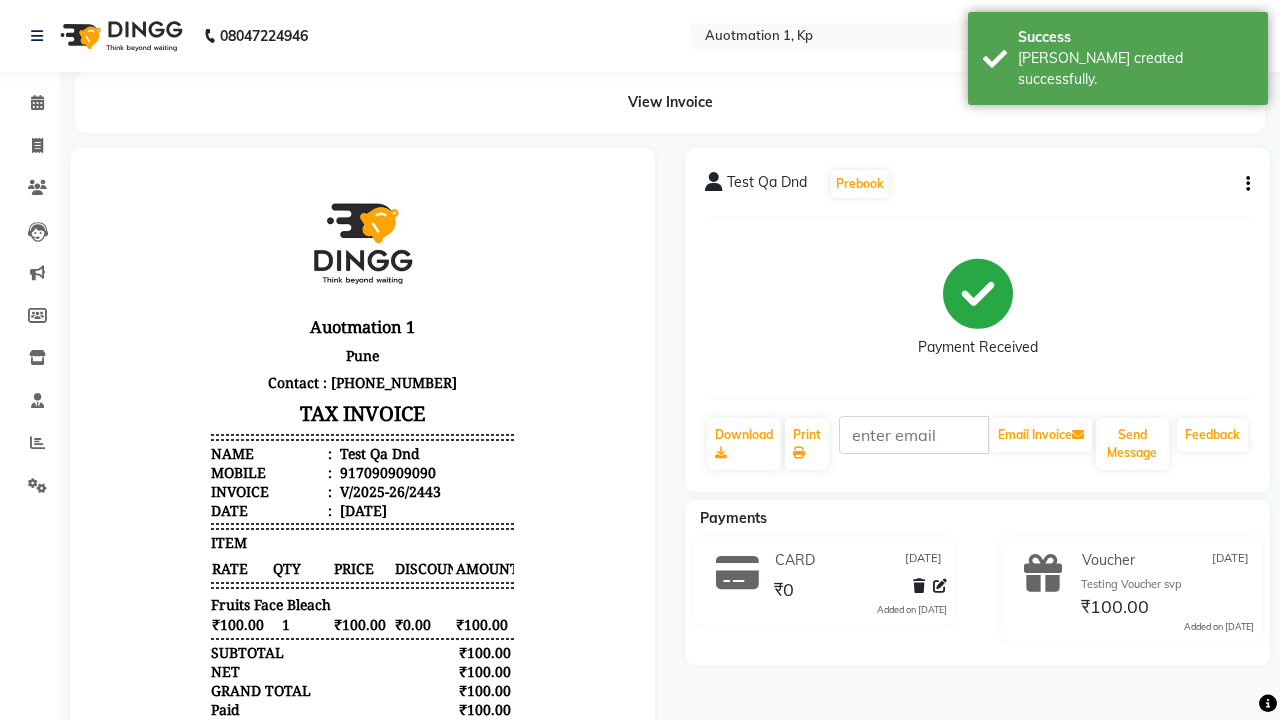 scroll, scrollTop: 0, scrollLeft: 0, axis: both 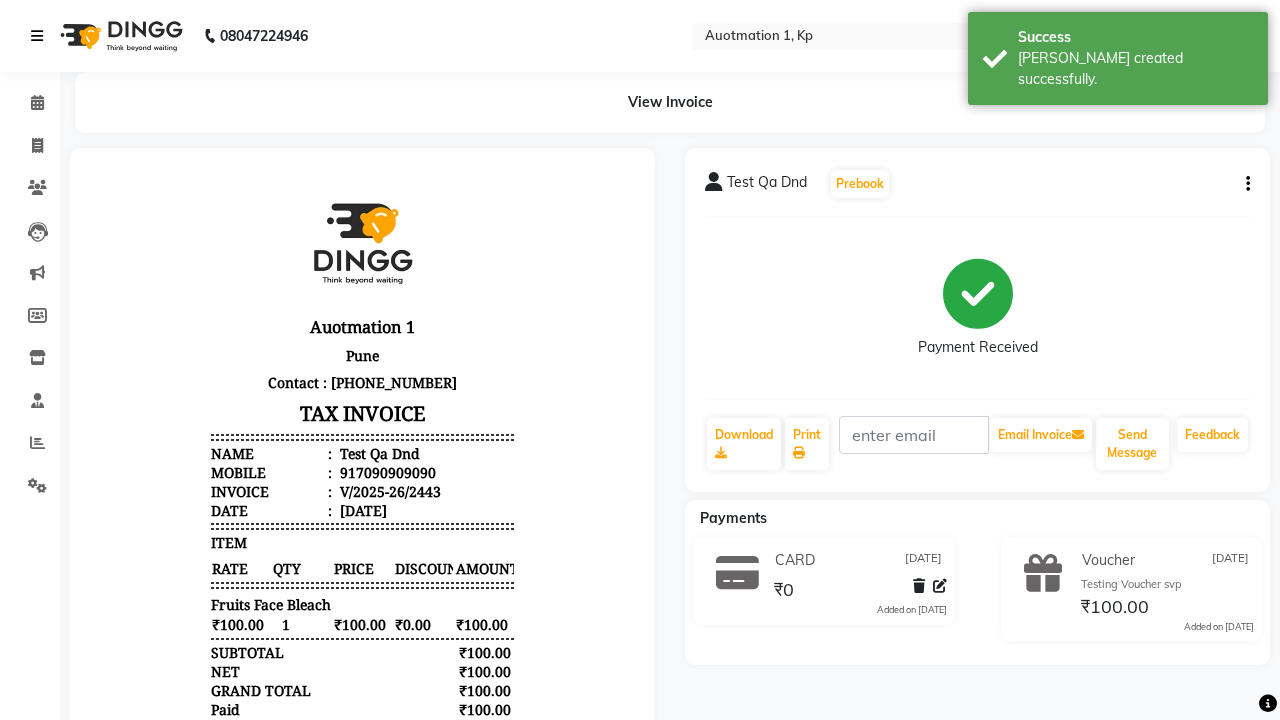 click on "[PERSON_NAME] created successfully." at bounding box center [1135, 69] 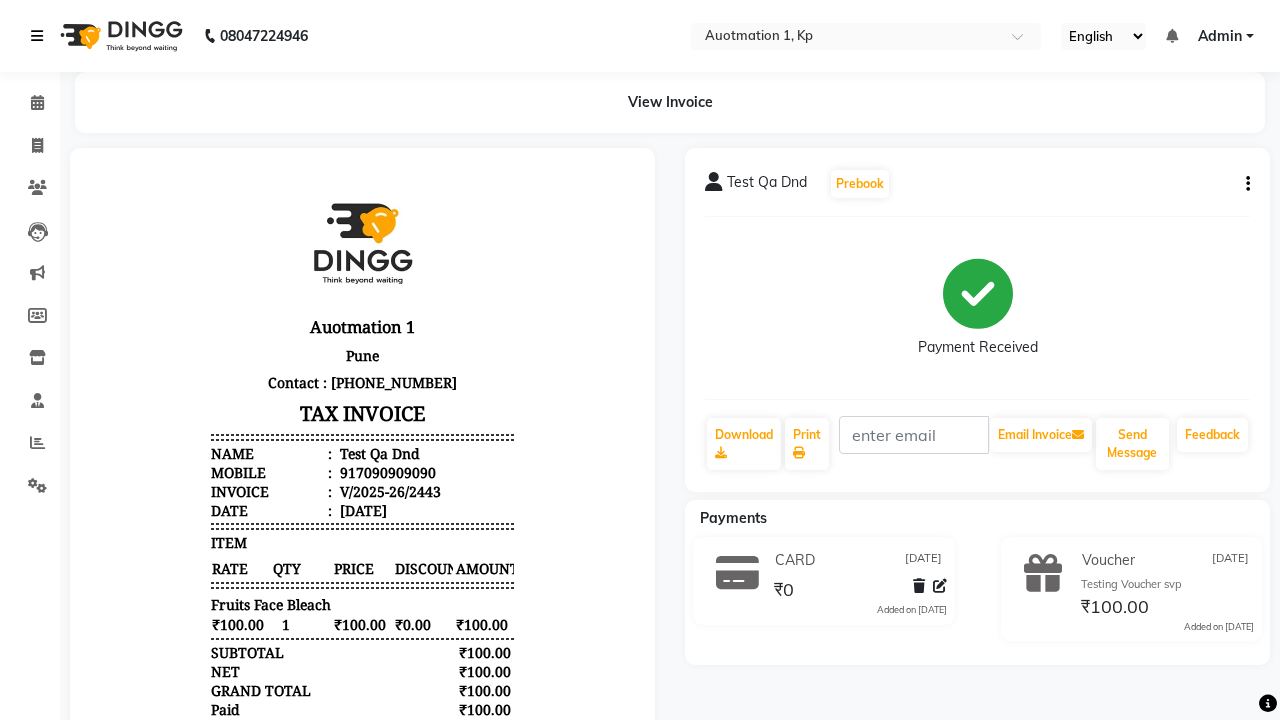 click at bounding box center [37, 36] 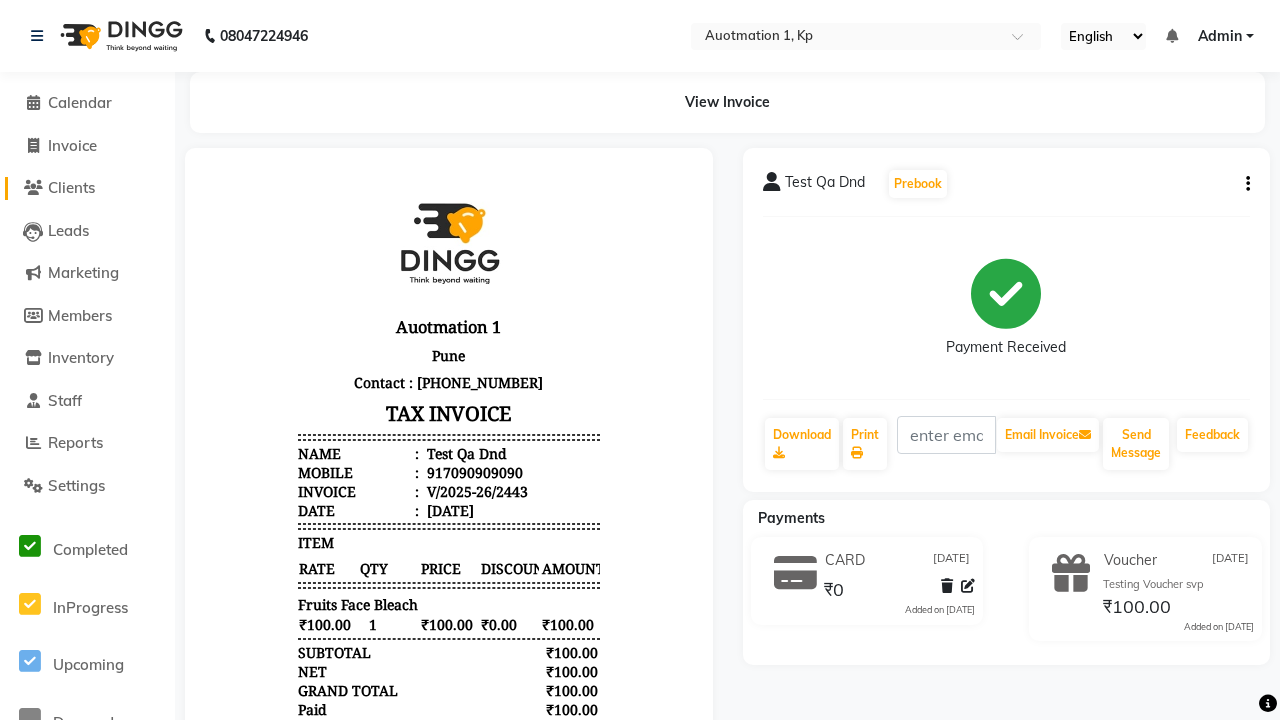click on "Clients" 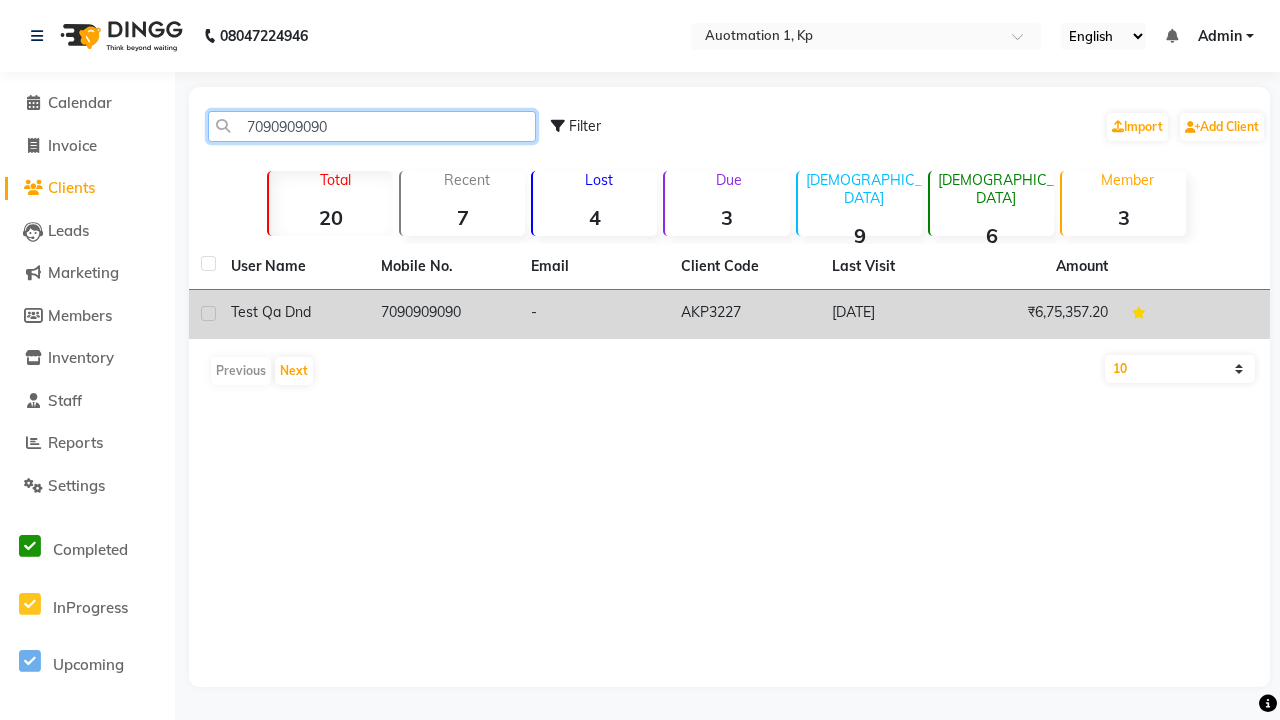 type on "7090909090" 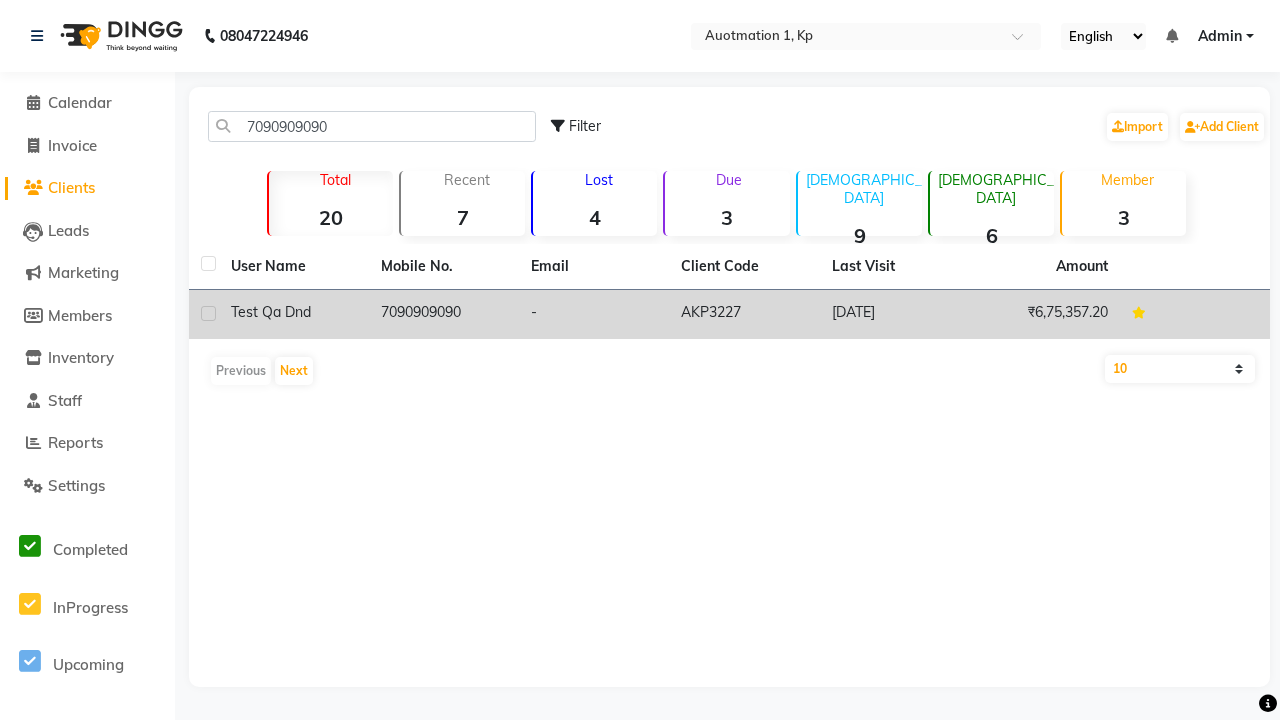 click on "7090909090" 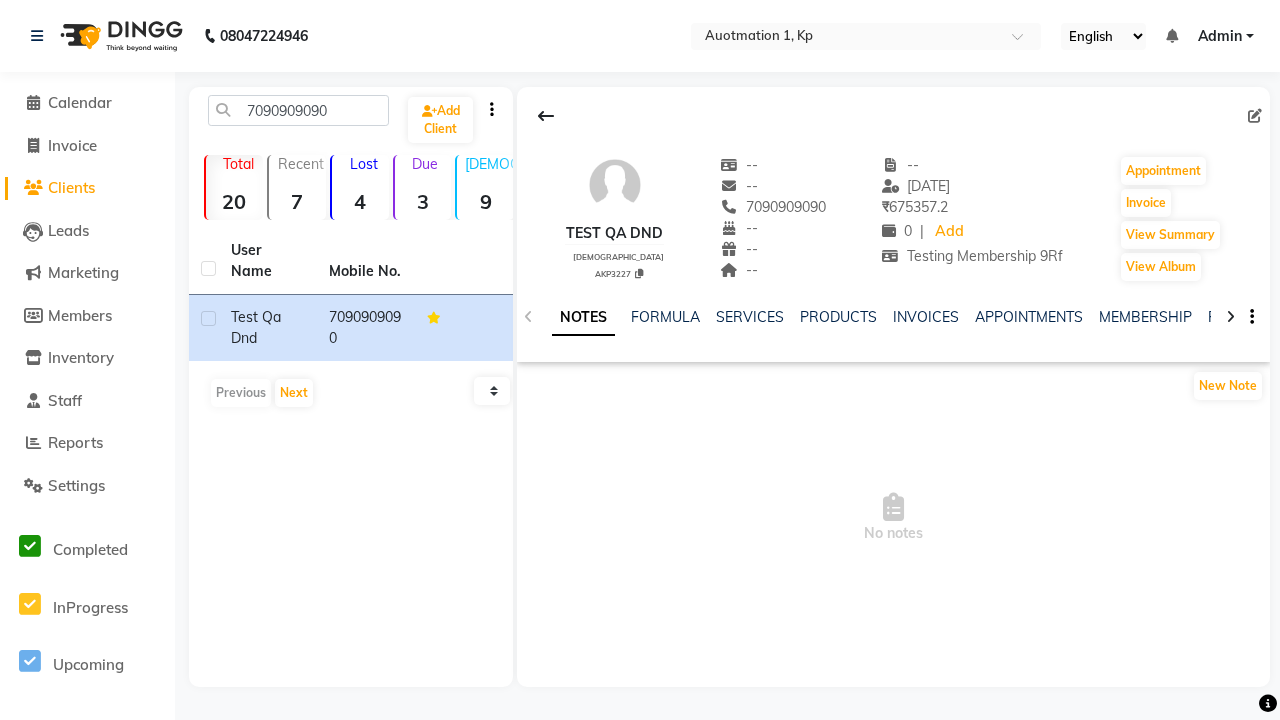 click on "VOUCHERS" 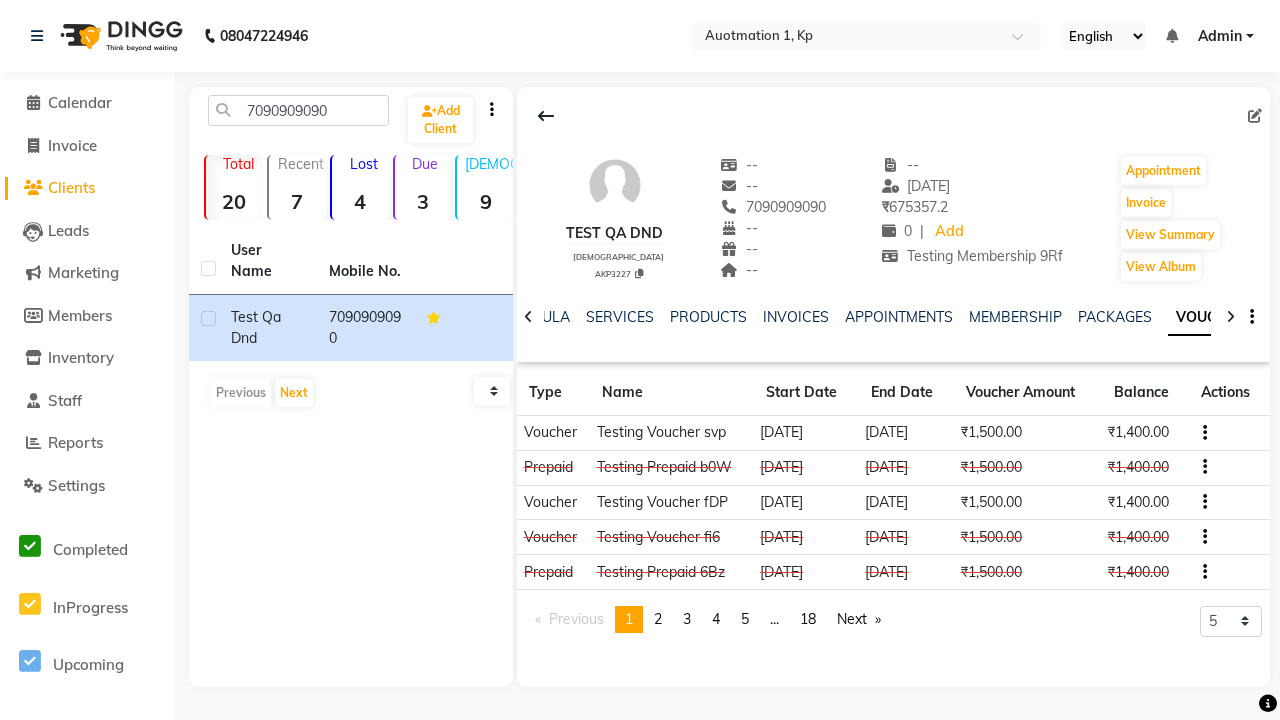 scroll, scrollTop: 0, scrollLeft: 460, axis: horizontal 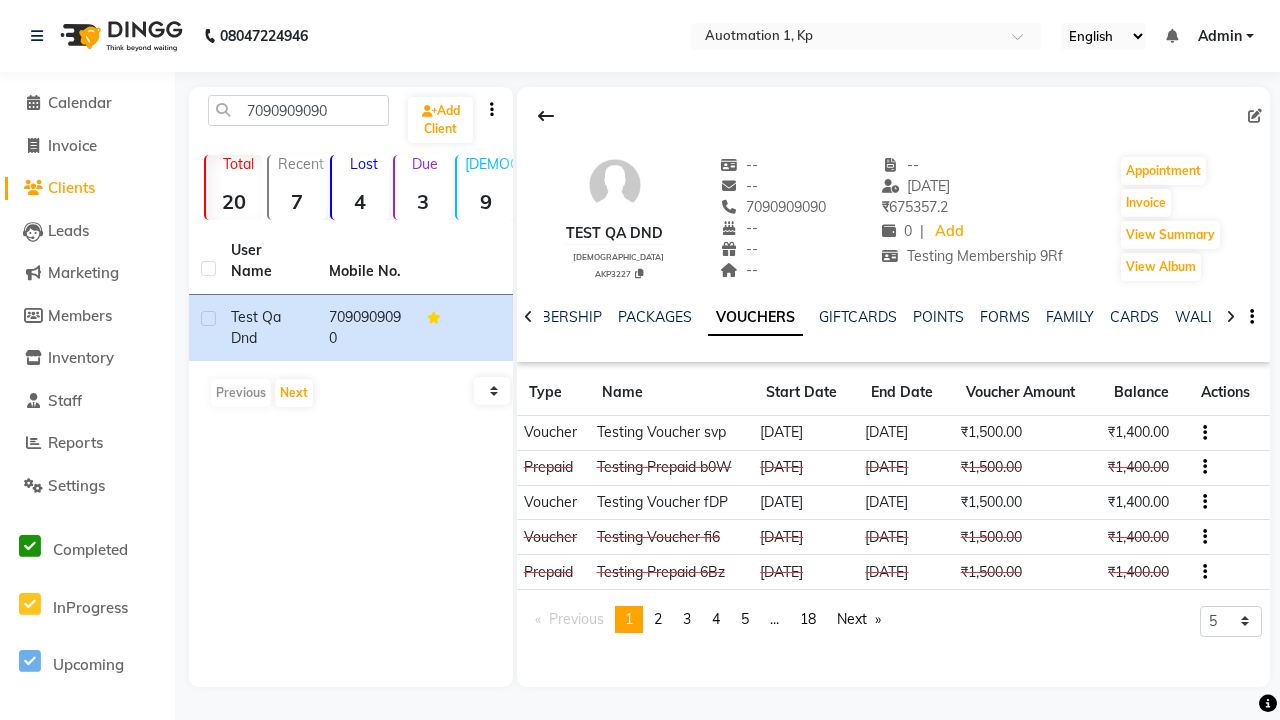 click 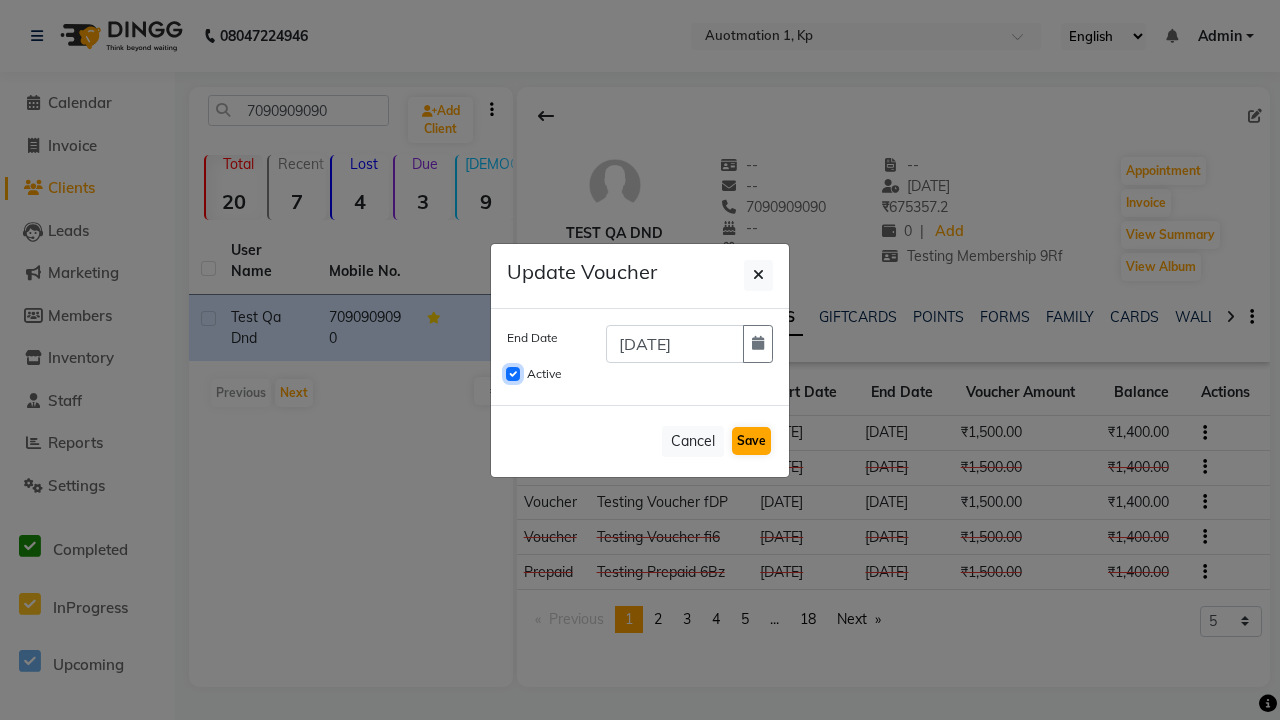 click on "Active" at bounding box center [513, 374] 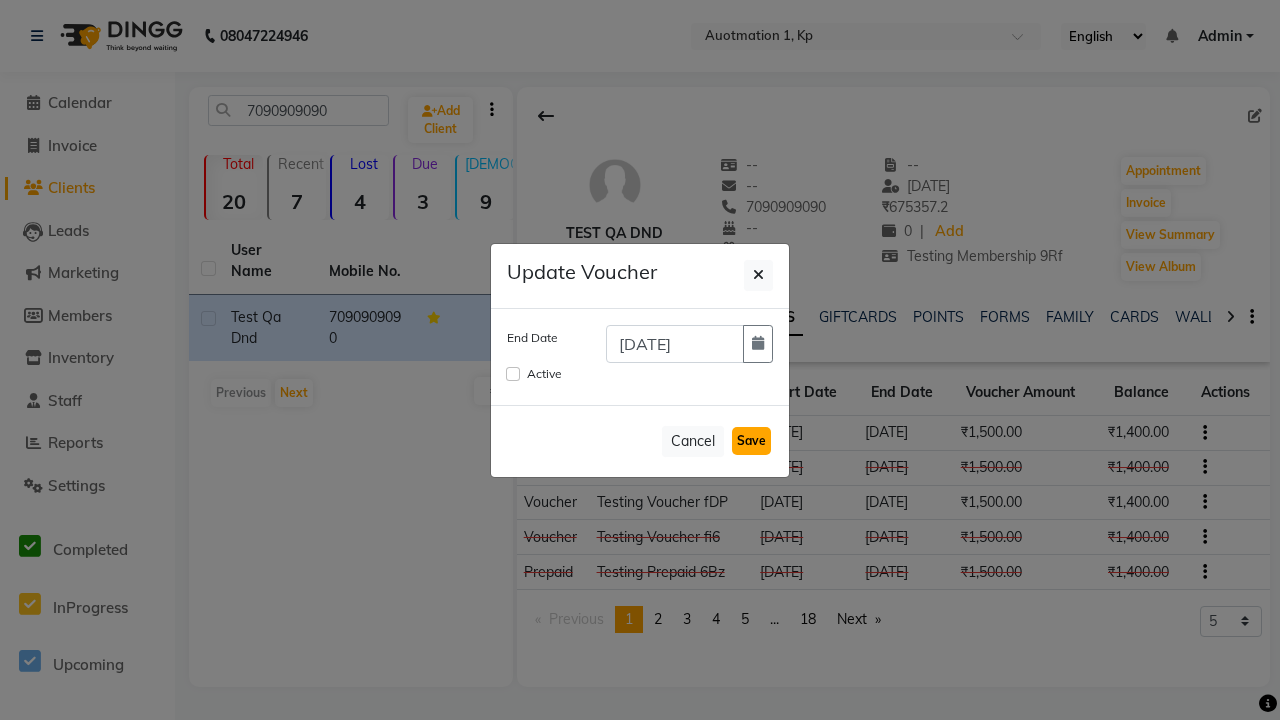 click on "Save" 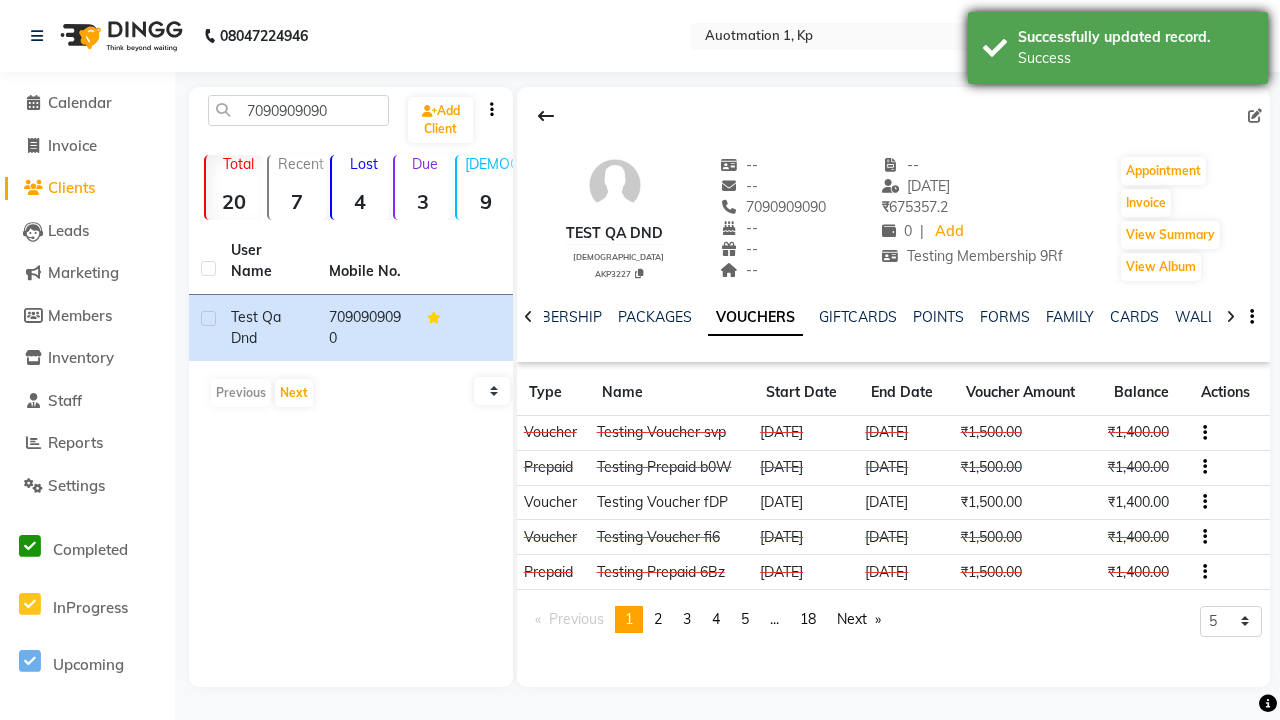 click on "Success" at bounding box center (1135, 58) 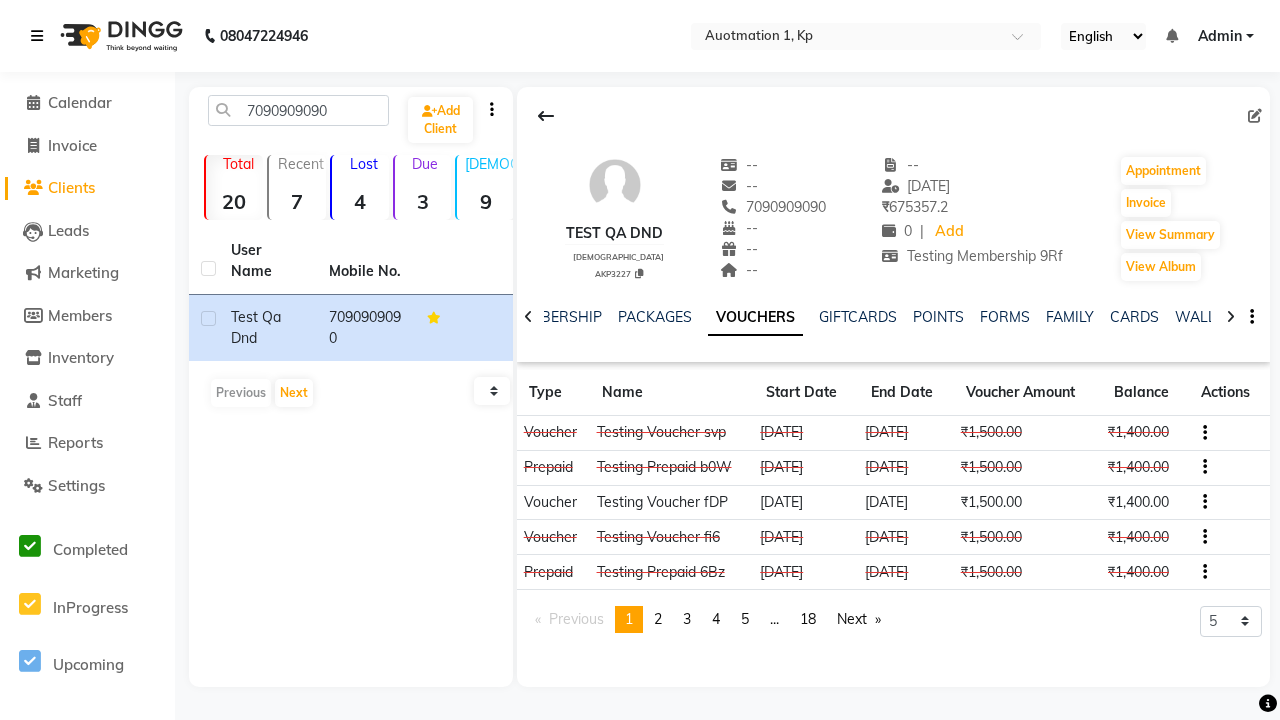 click at bounding box center [37, 36] 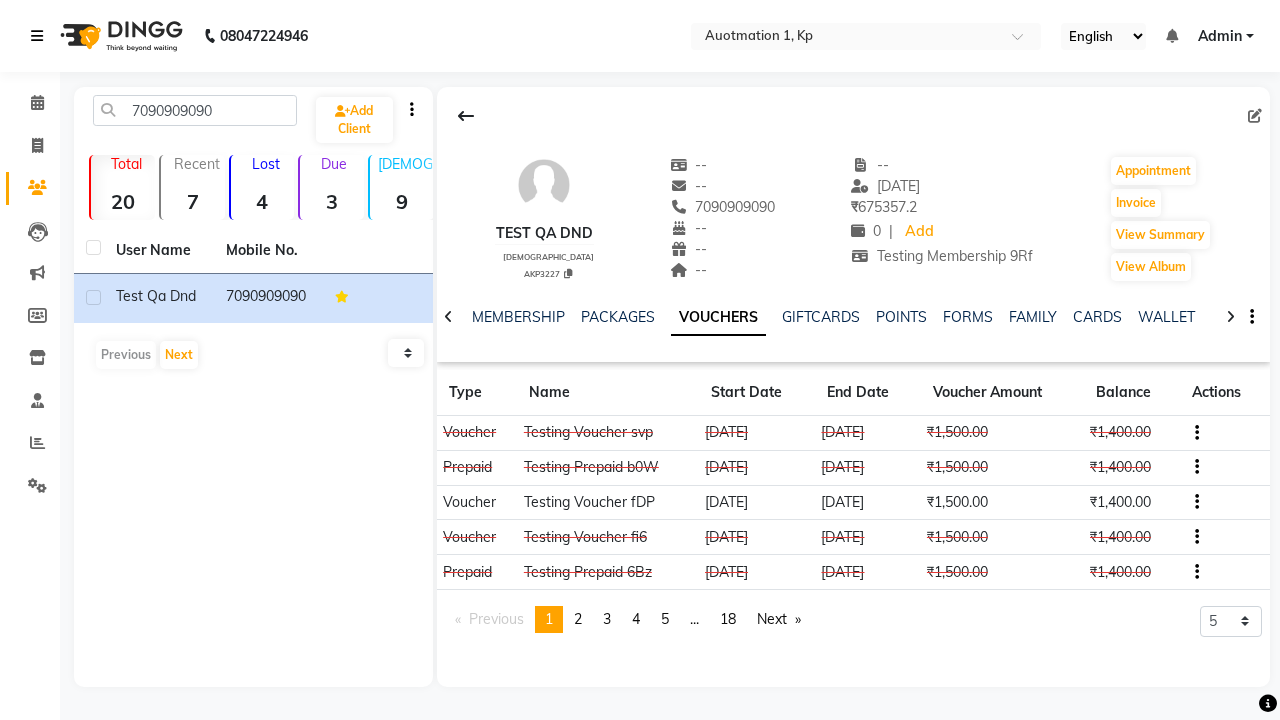 scroll, scrollTop: 0, scrollLeft: 417, axis: horizontal 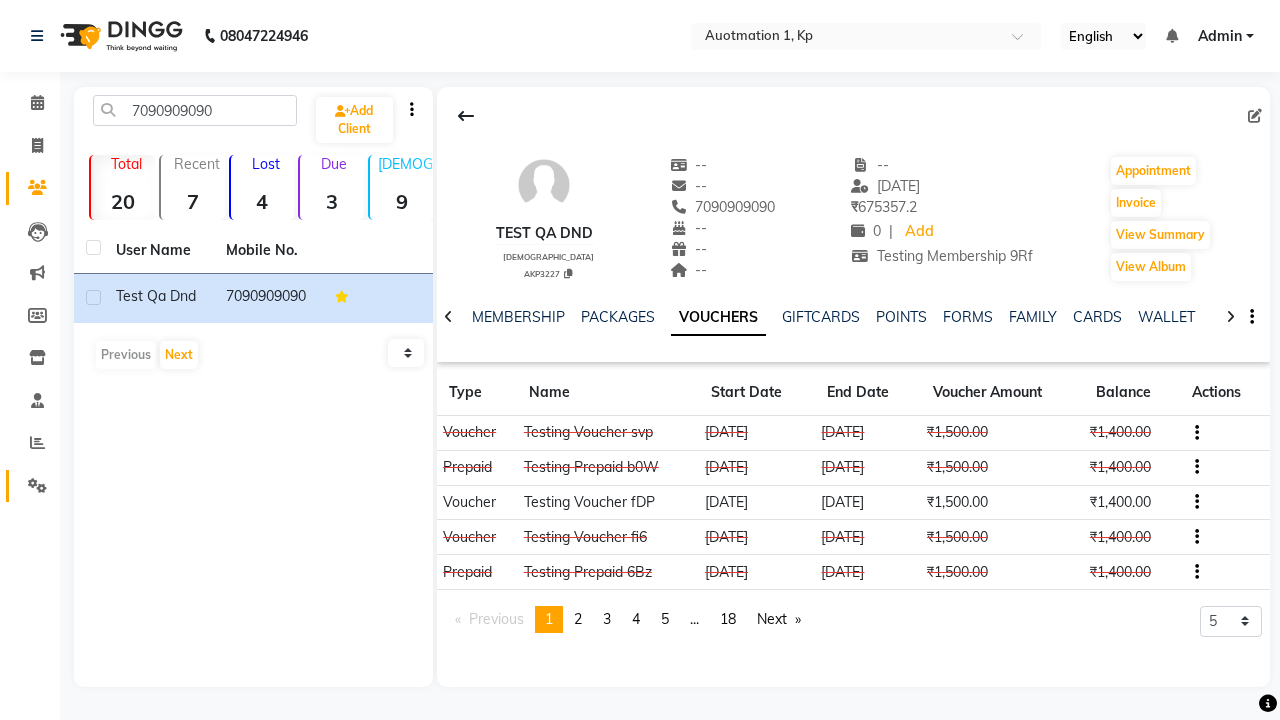 click 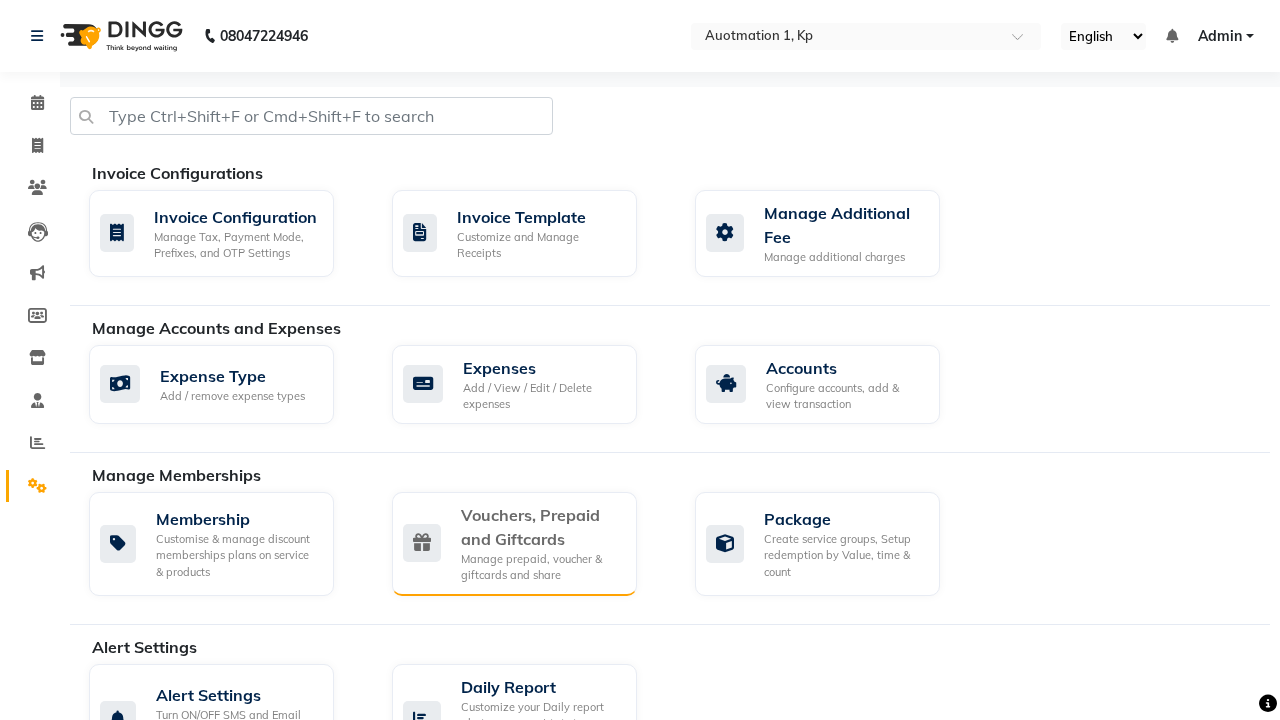 click on "Vouchers, Prepaid and Giftcards" 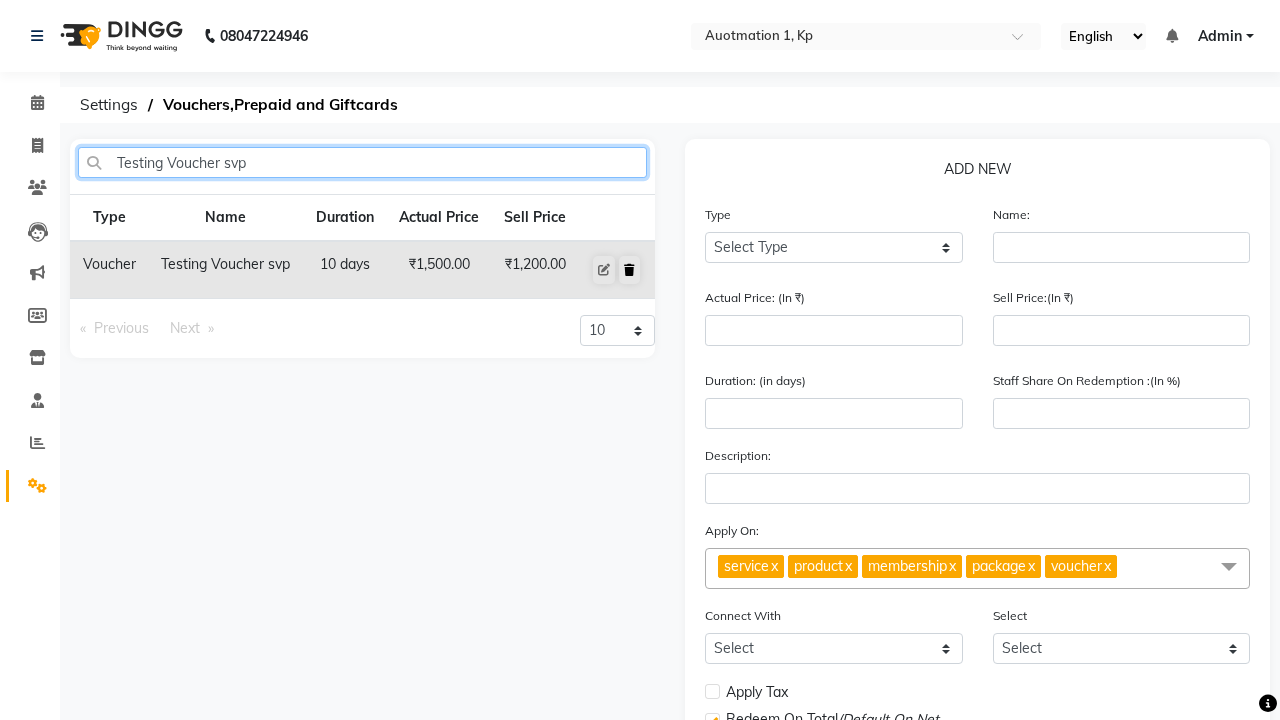 type on "Testing Voucher svp" 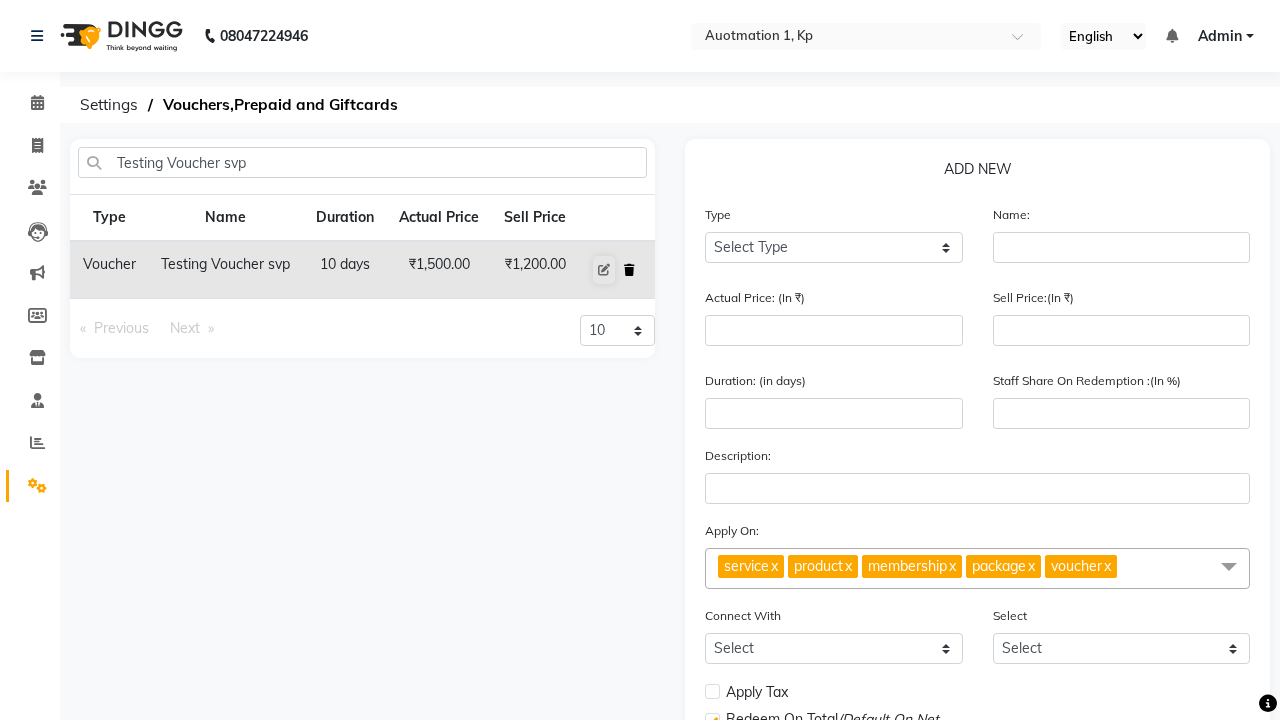 click 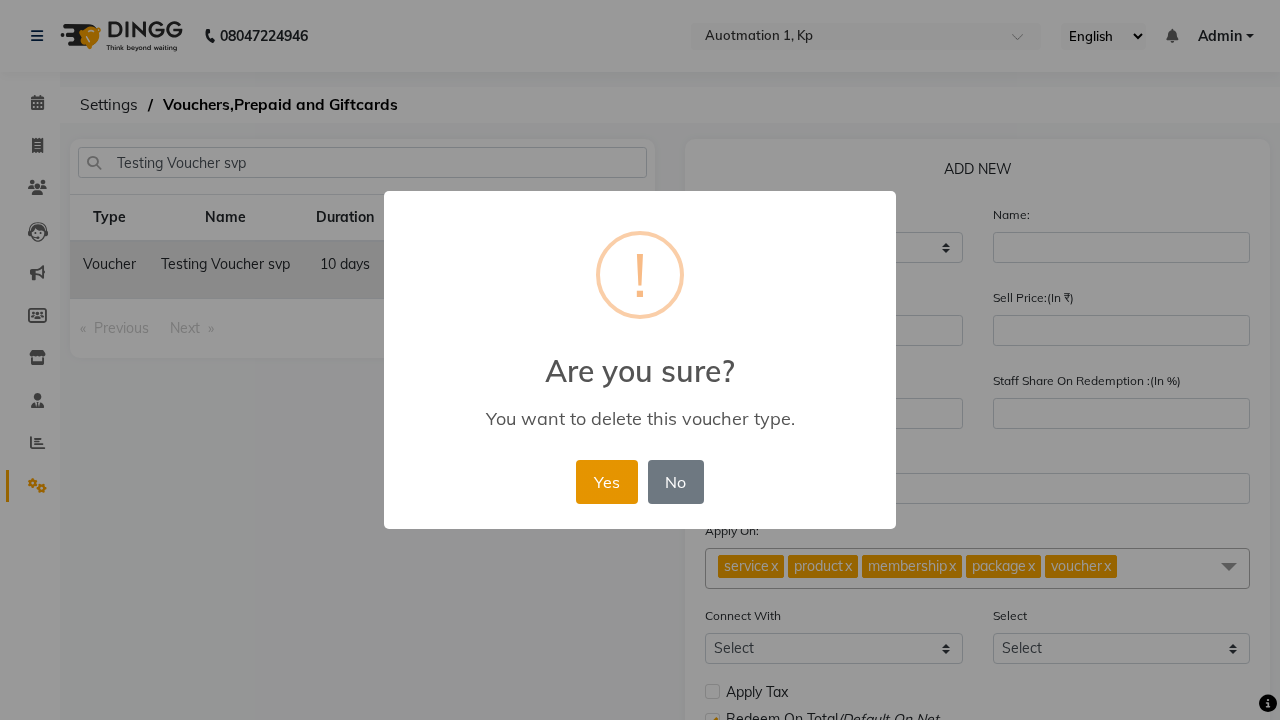 click on "Yes" at bounding box center (606, 482) 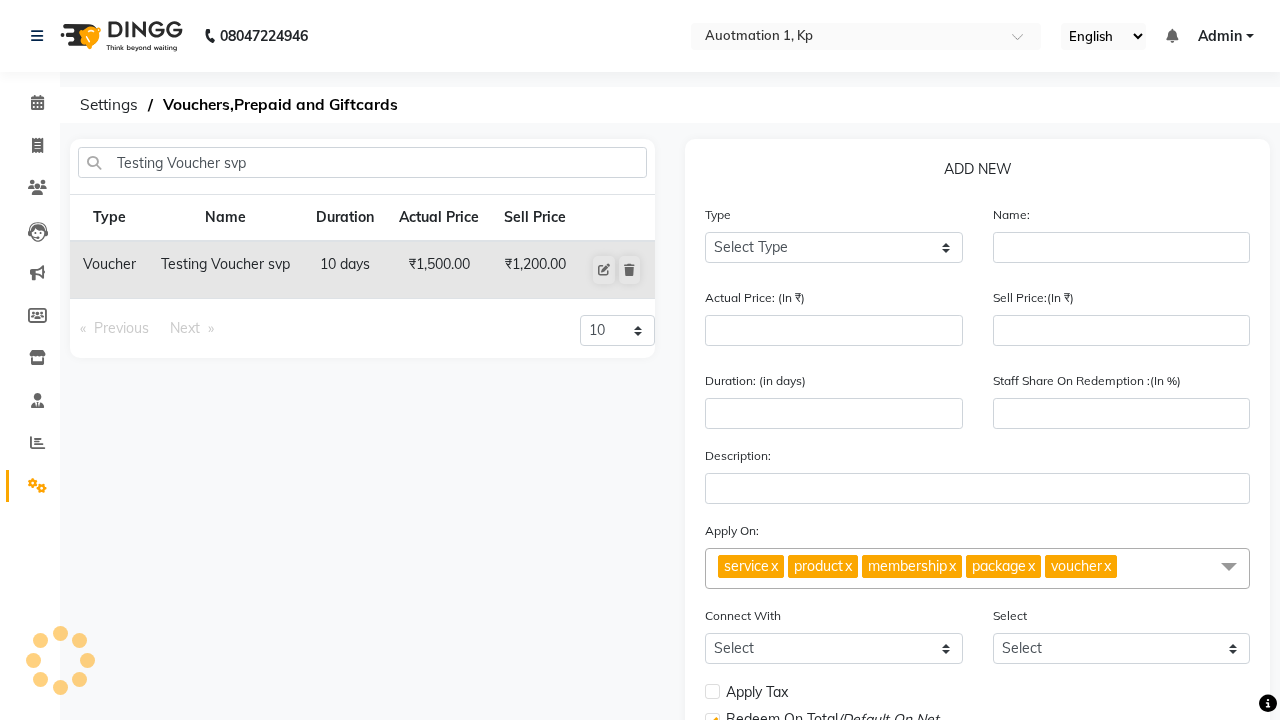 type 